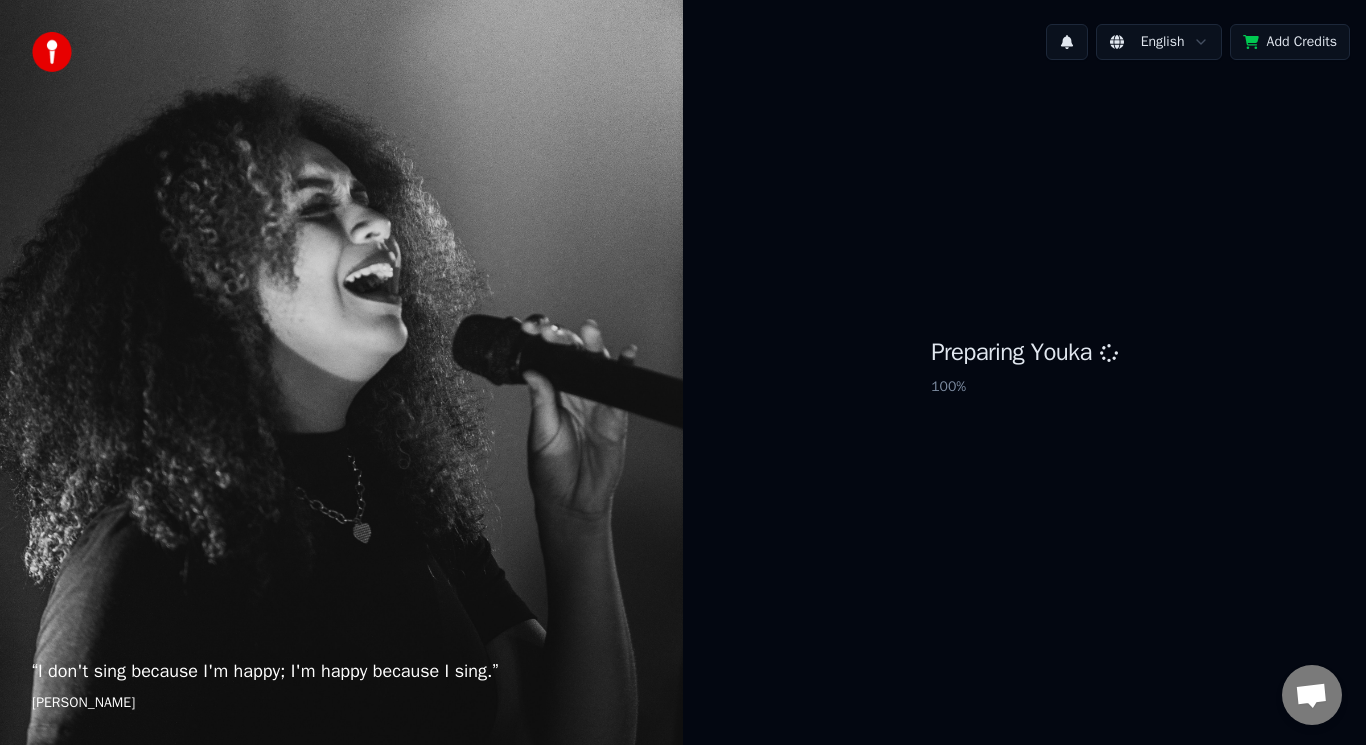 scroll, scrollTop: 0, scrollLeft: 0, axis: both 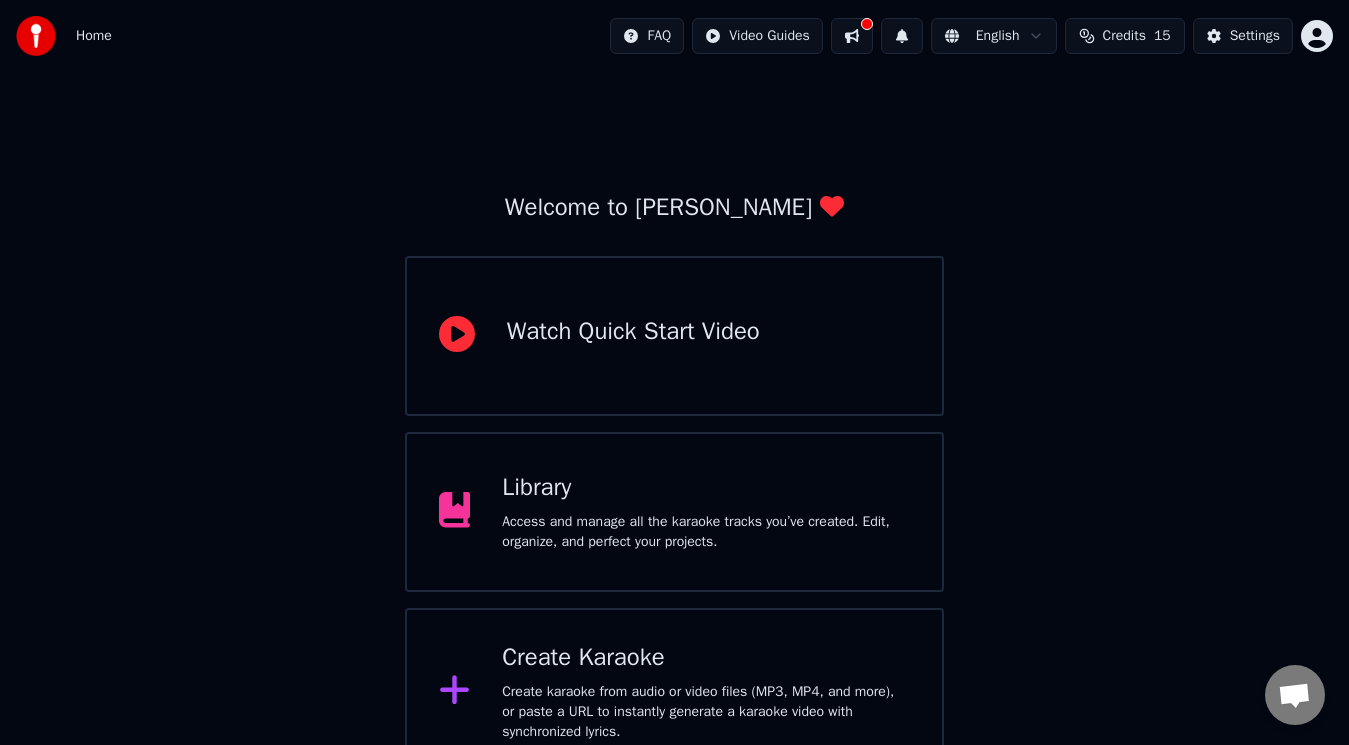 click on "Create Karaoke" at bounding box center [706, 658] 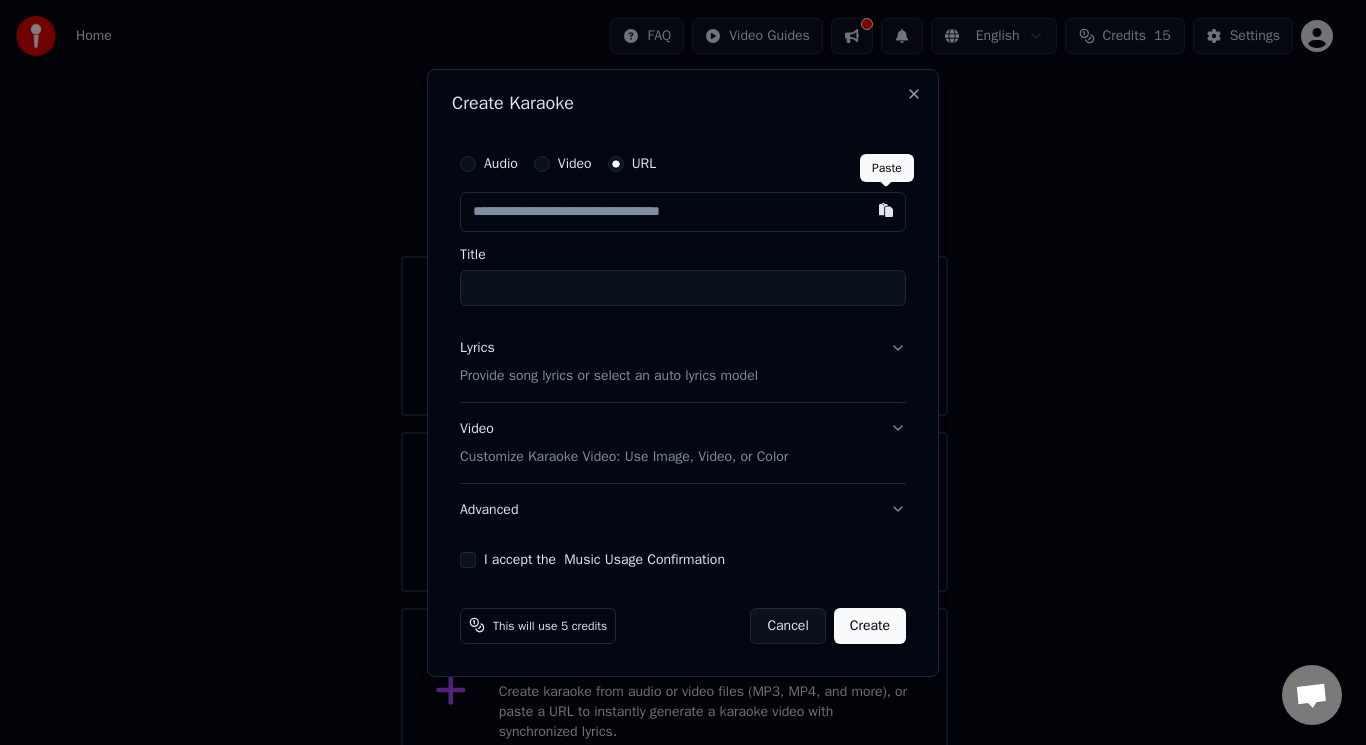 click at bounding box center [886, 210] 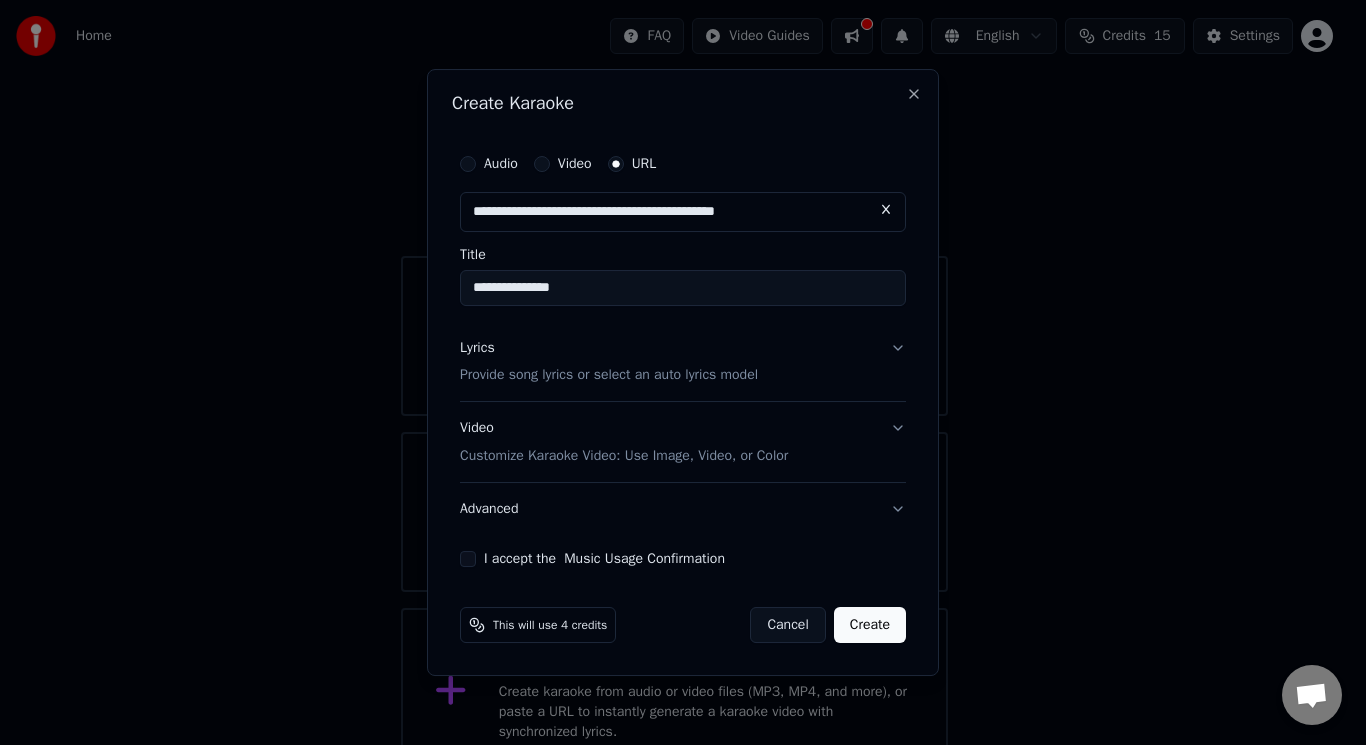 click on "**********" at bounding box center [683, 288] 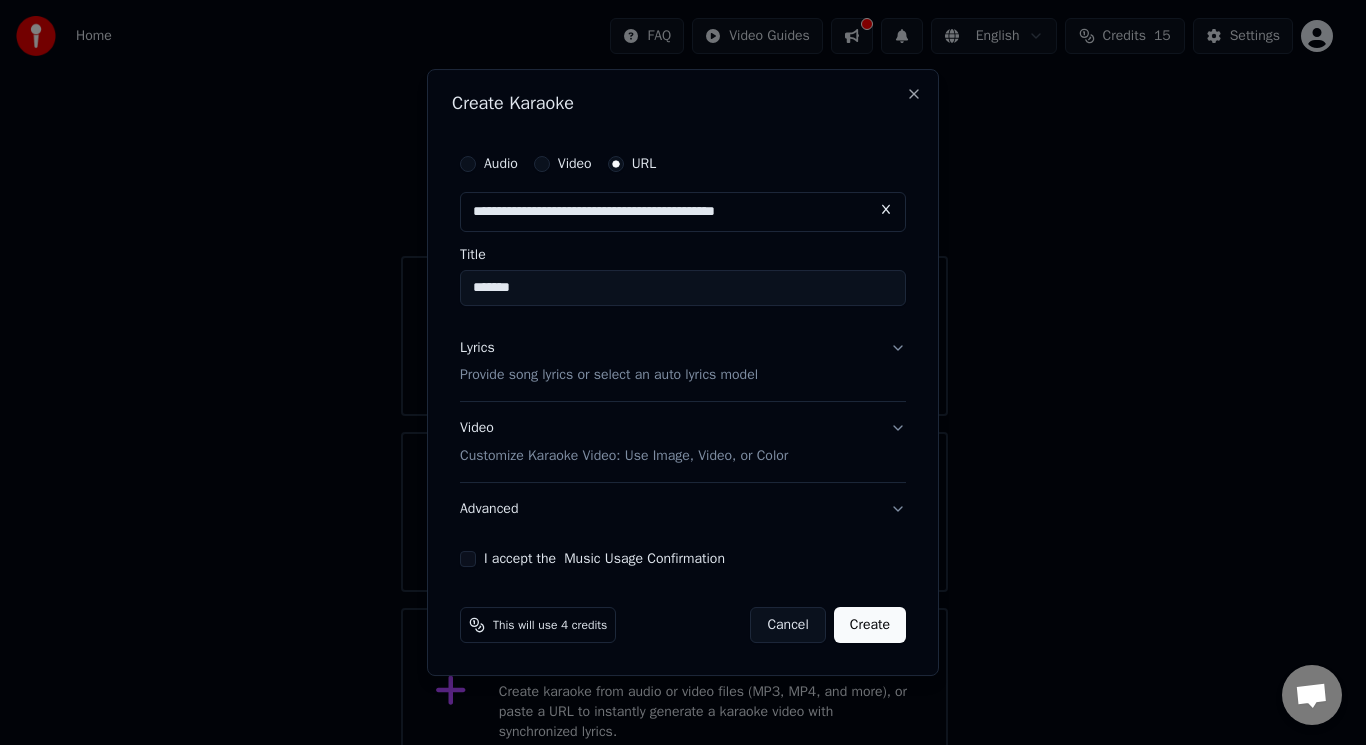 click on "******" at bounding box center [683, 288] 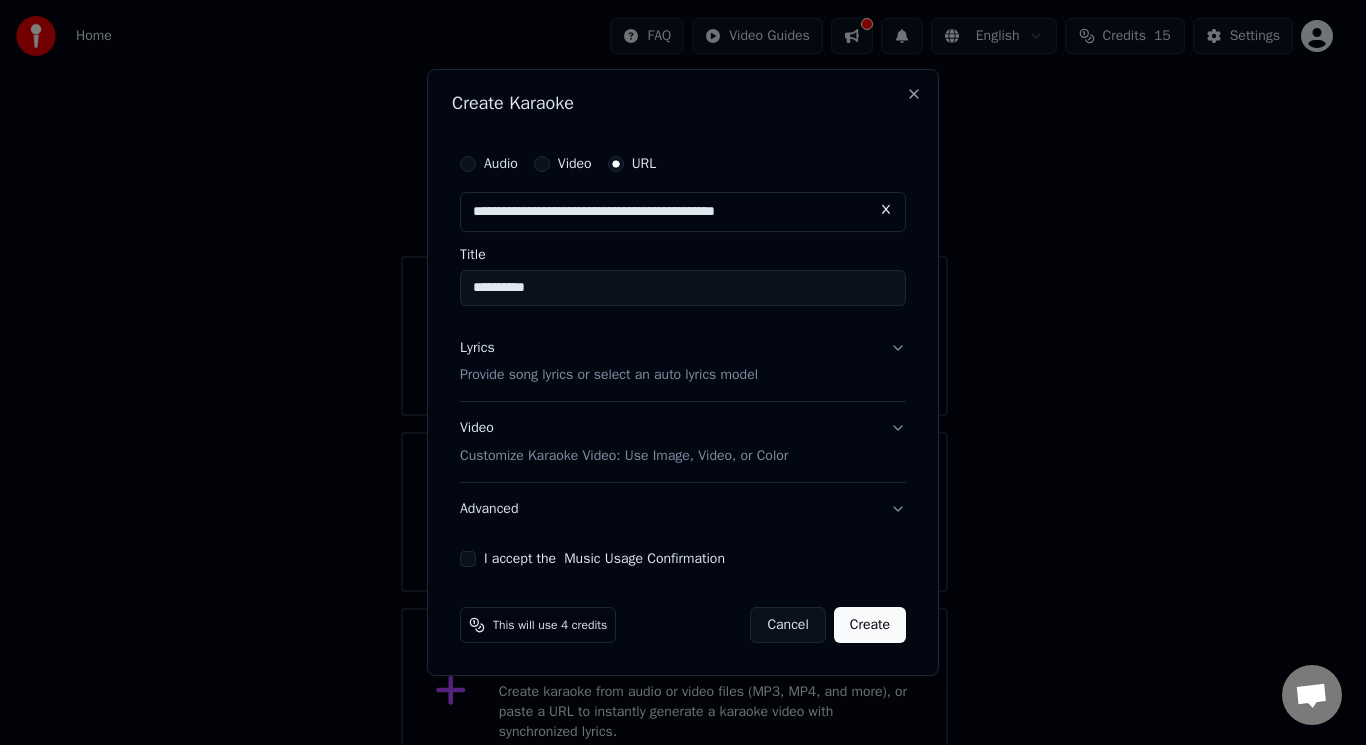 paste on "*********" 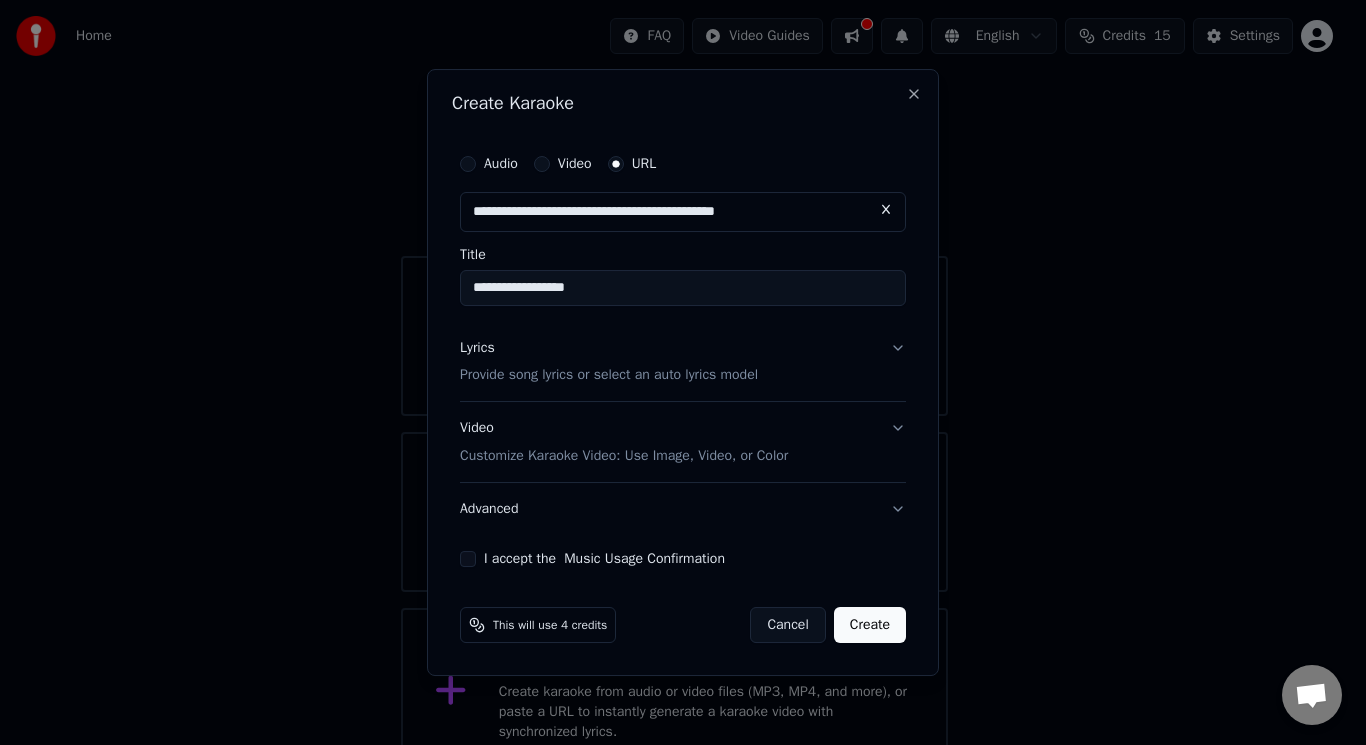 click on "**********" at bounding box center (683, 288) 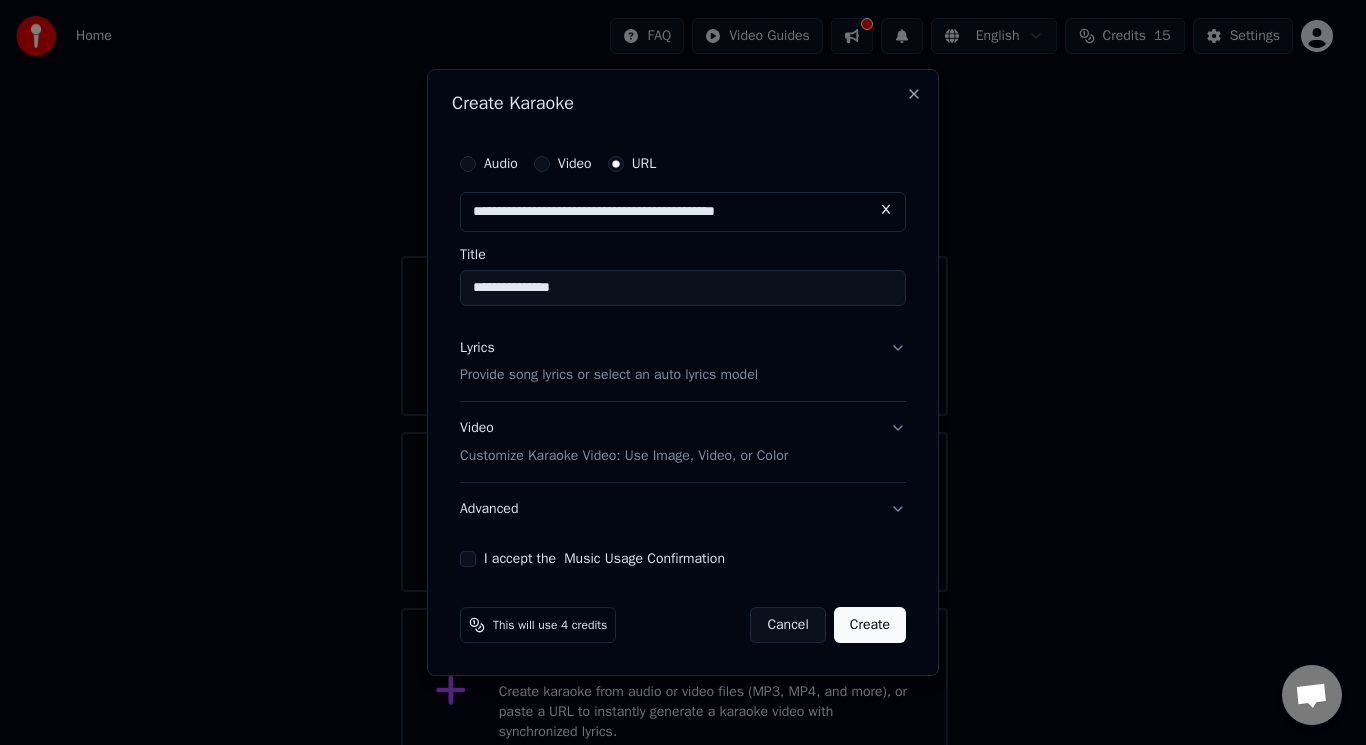 type on "**********" 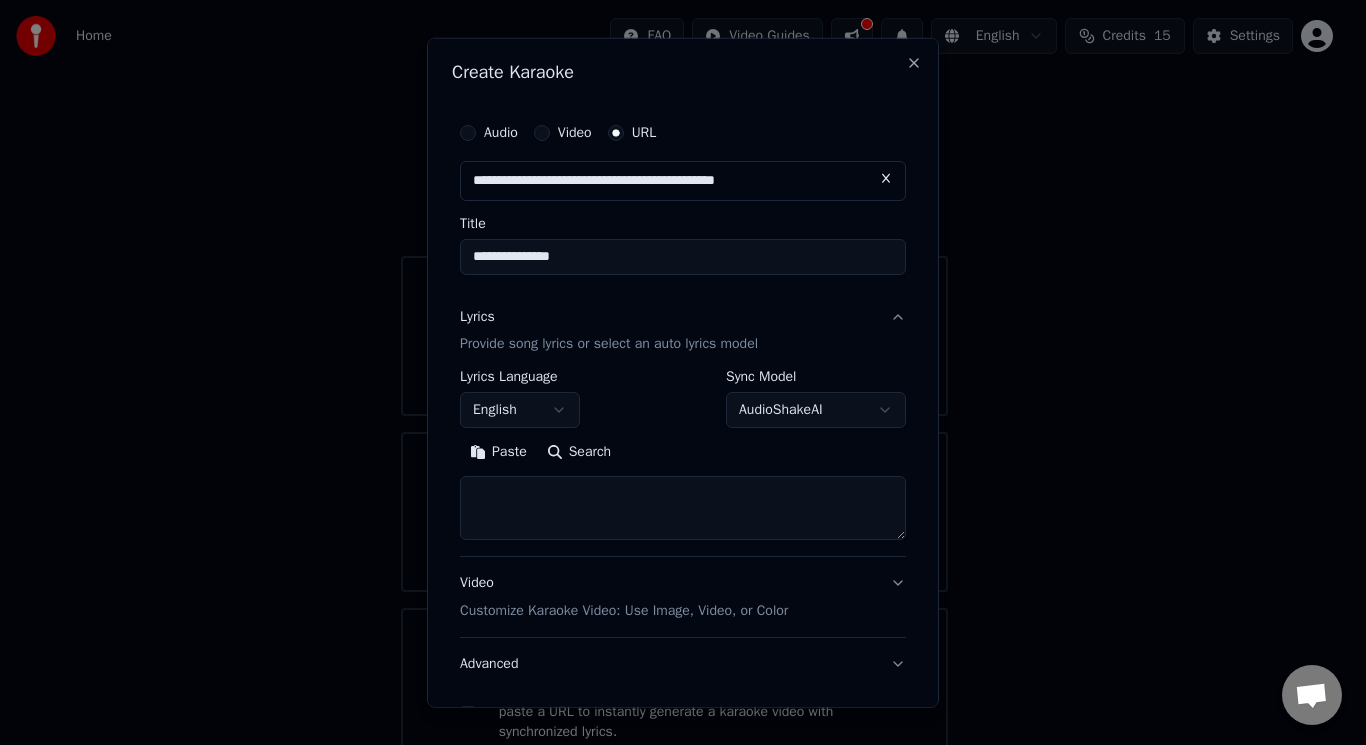 click on "Search" at bounding box center [579, 452] 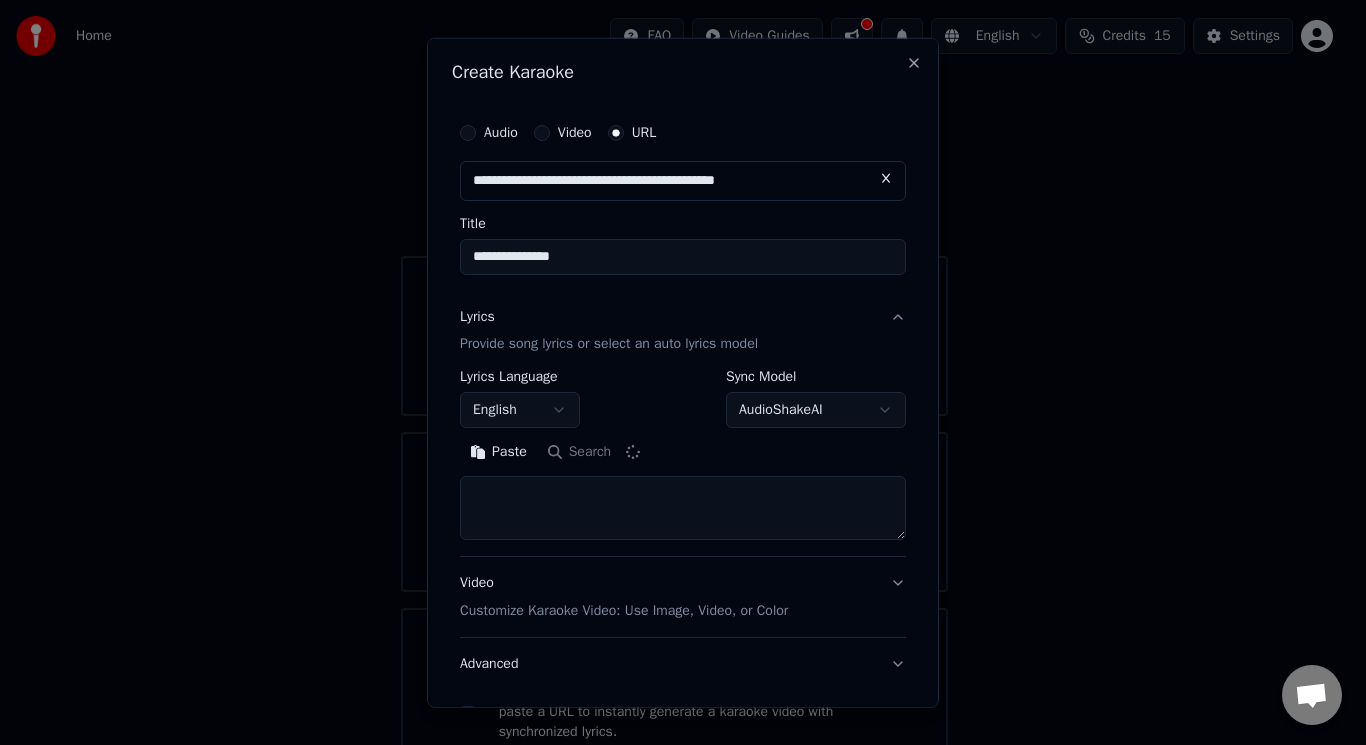 type on "**********" 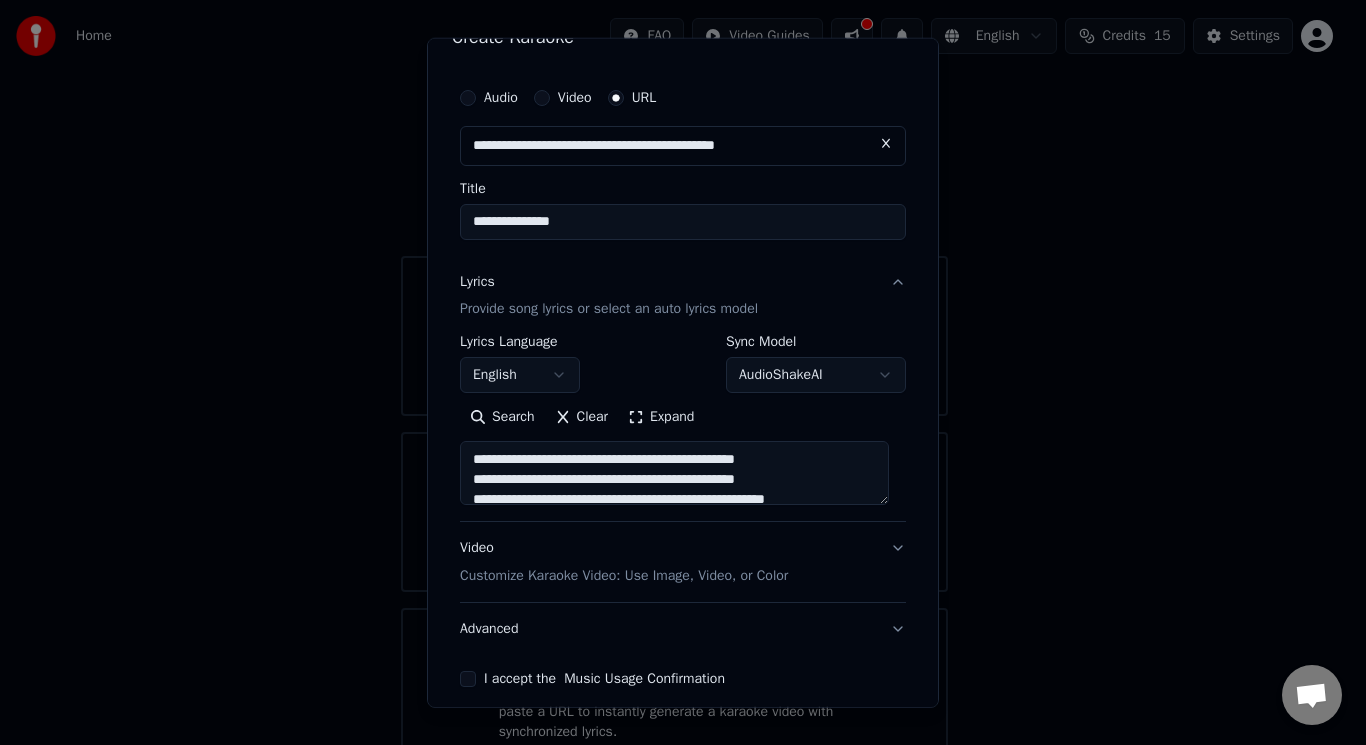 scroll, scrollTop: 123, scrollLeft: 0, axis: vertical 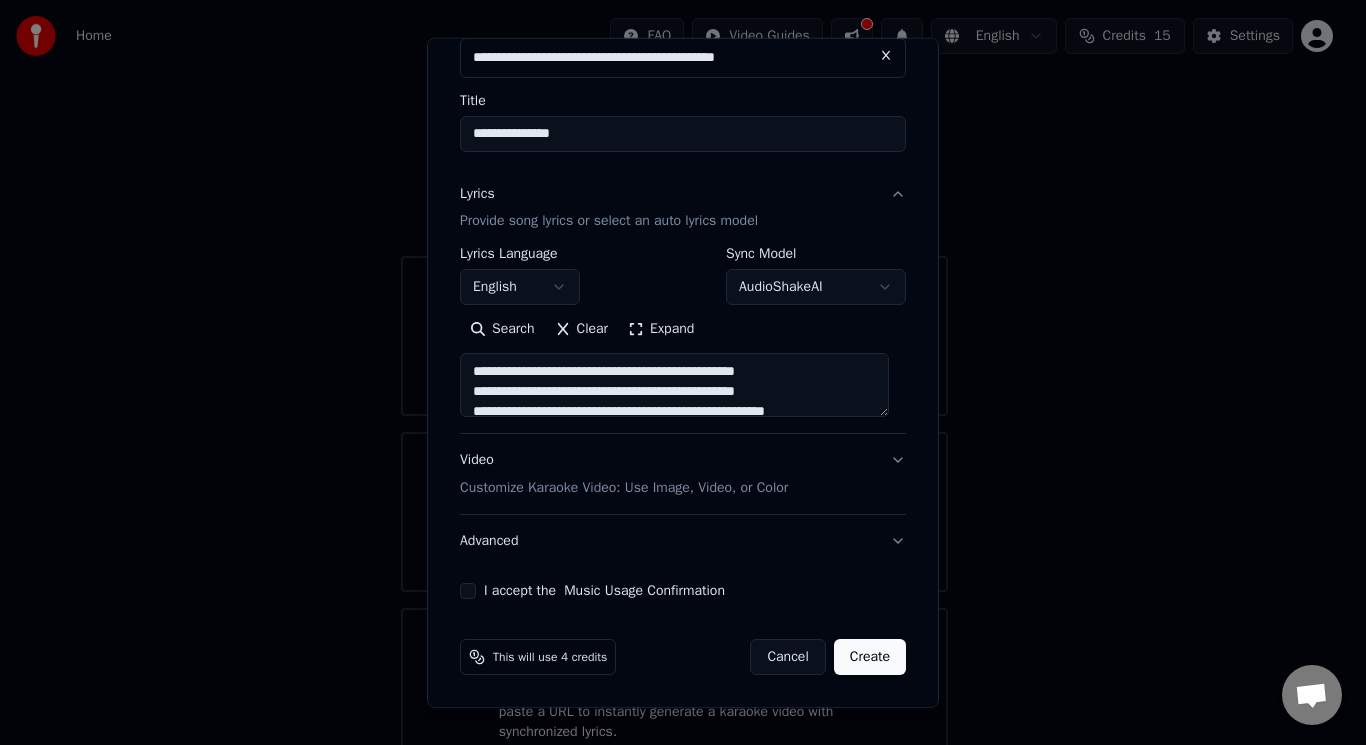 click on "Expand" at bounding box center [661, 329] 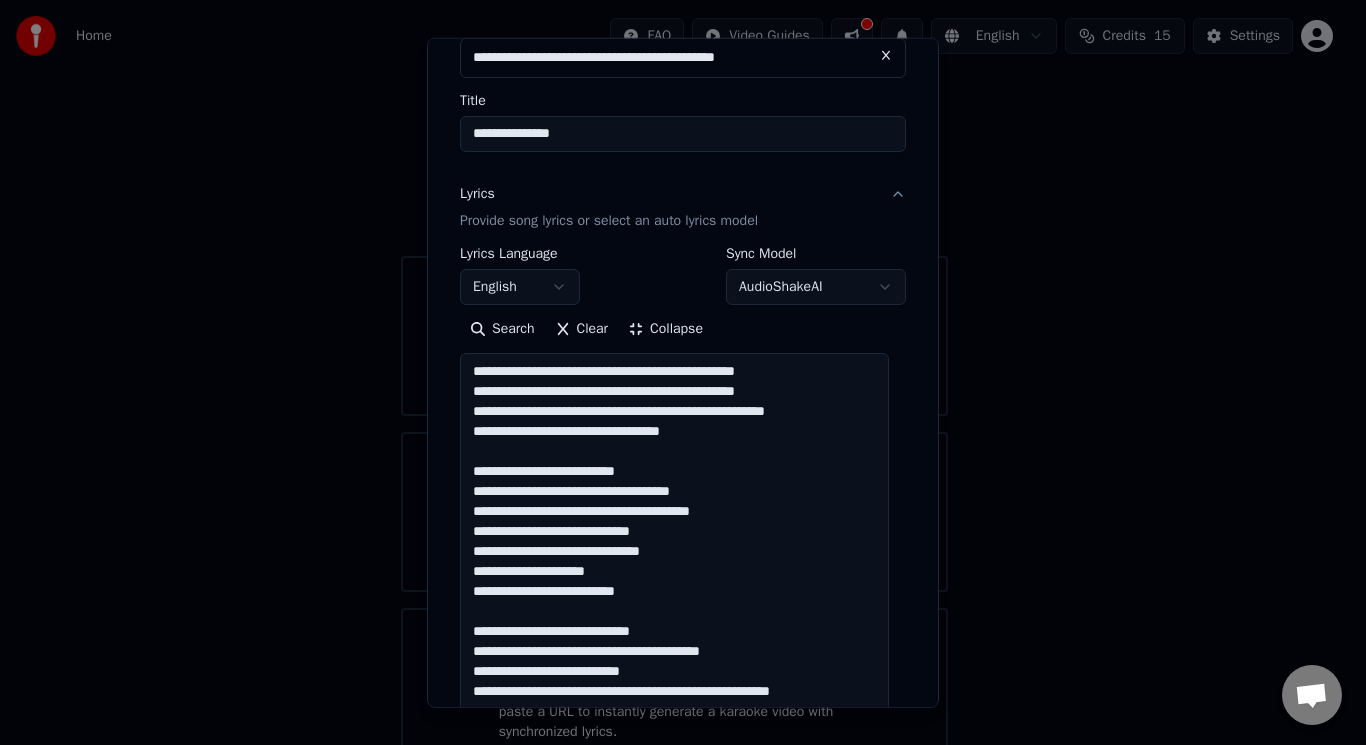 scroll, scrollTop: 2, scrollLeft: 0, axis: vertical 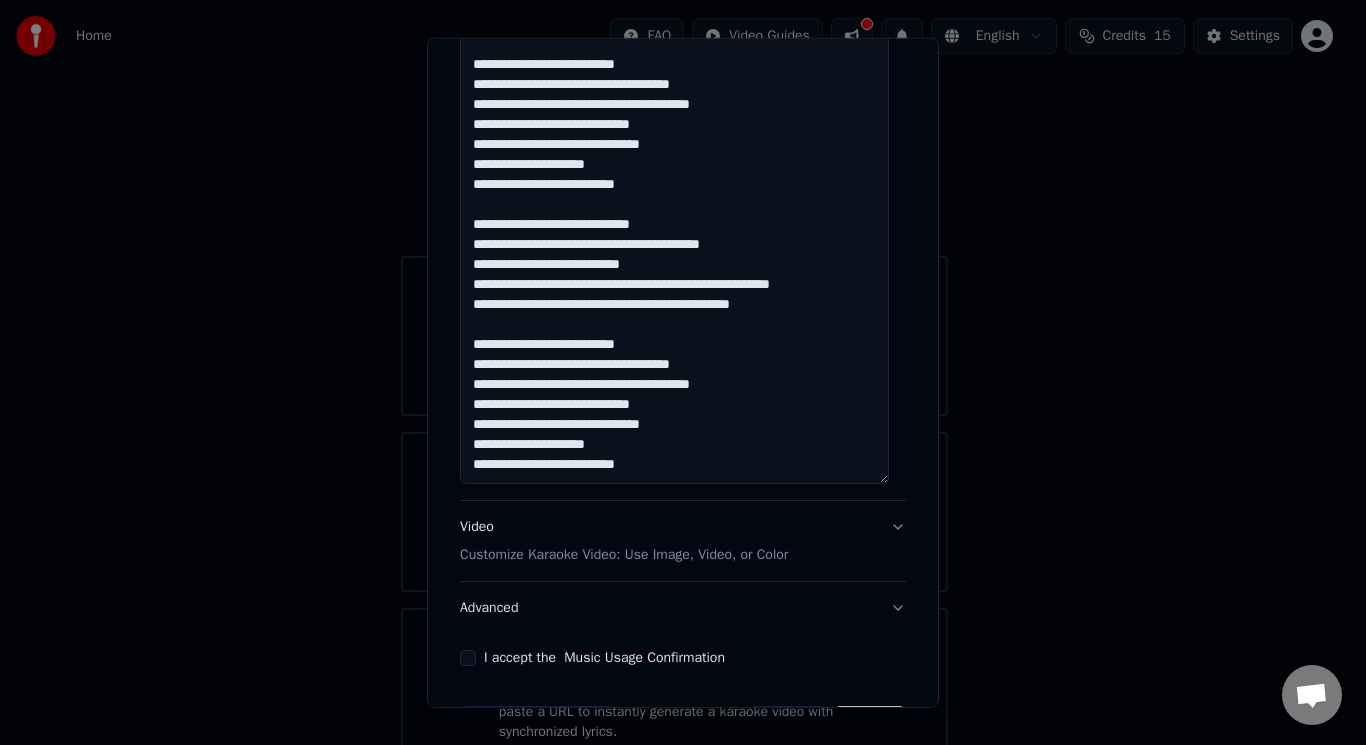 click on "Video Customize Karaoke Video: Use Image, Video, or Color" at bounding box center [683, 541] 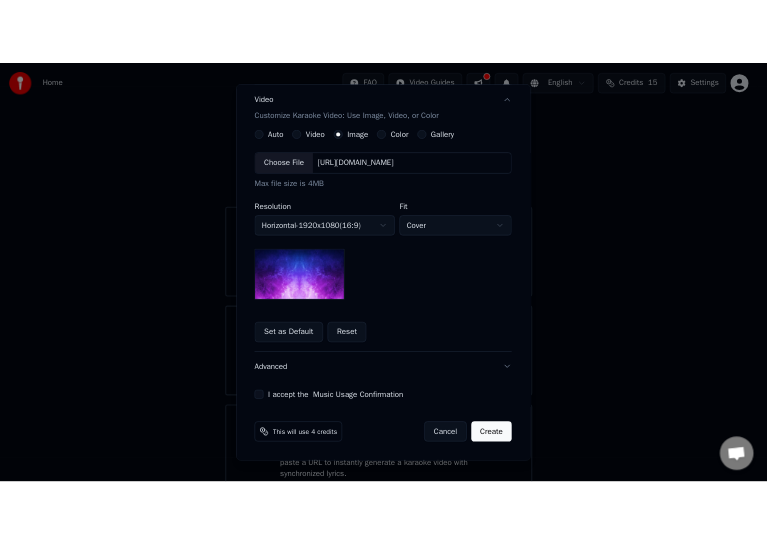 scroll, scrollTop: 331, scrollLeft: 0, axis: vertical 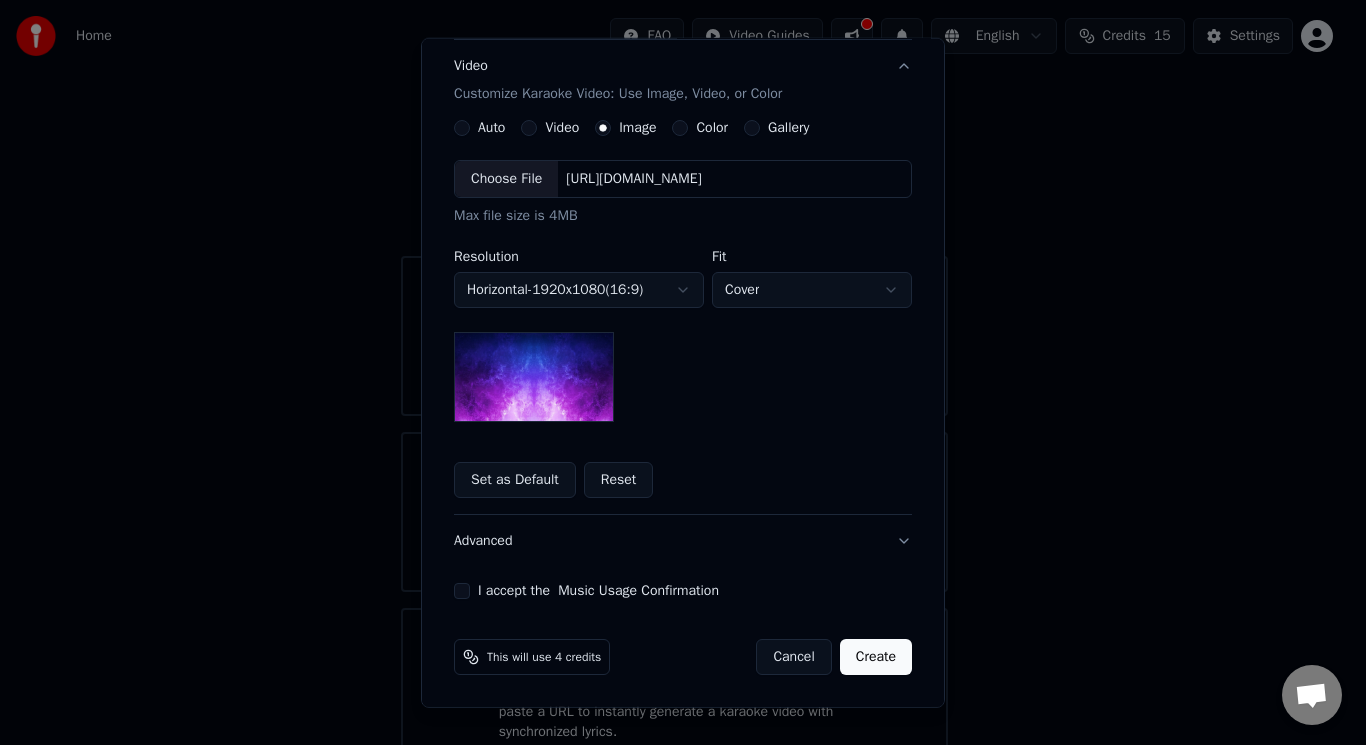 click at bounding box center (534, 377) 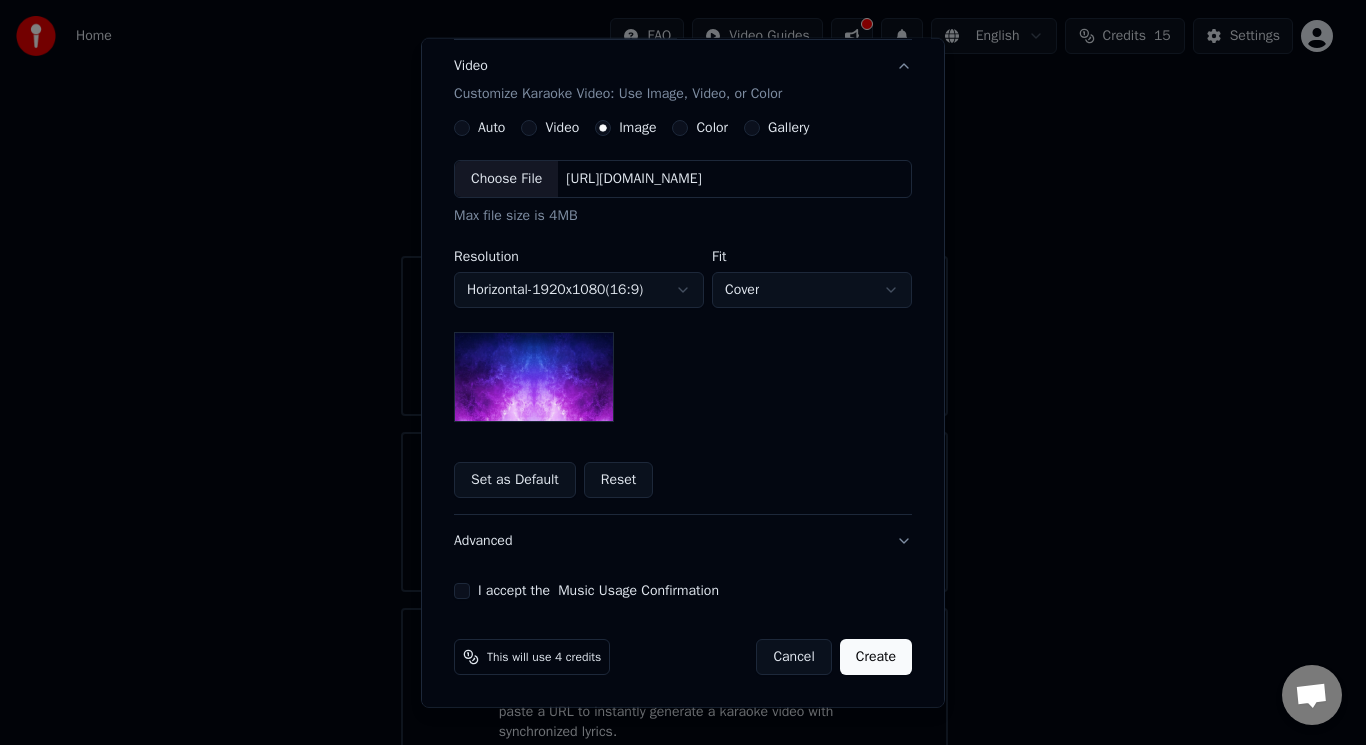 click on "**********" at bounding box center (683, 309) 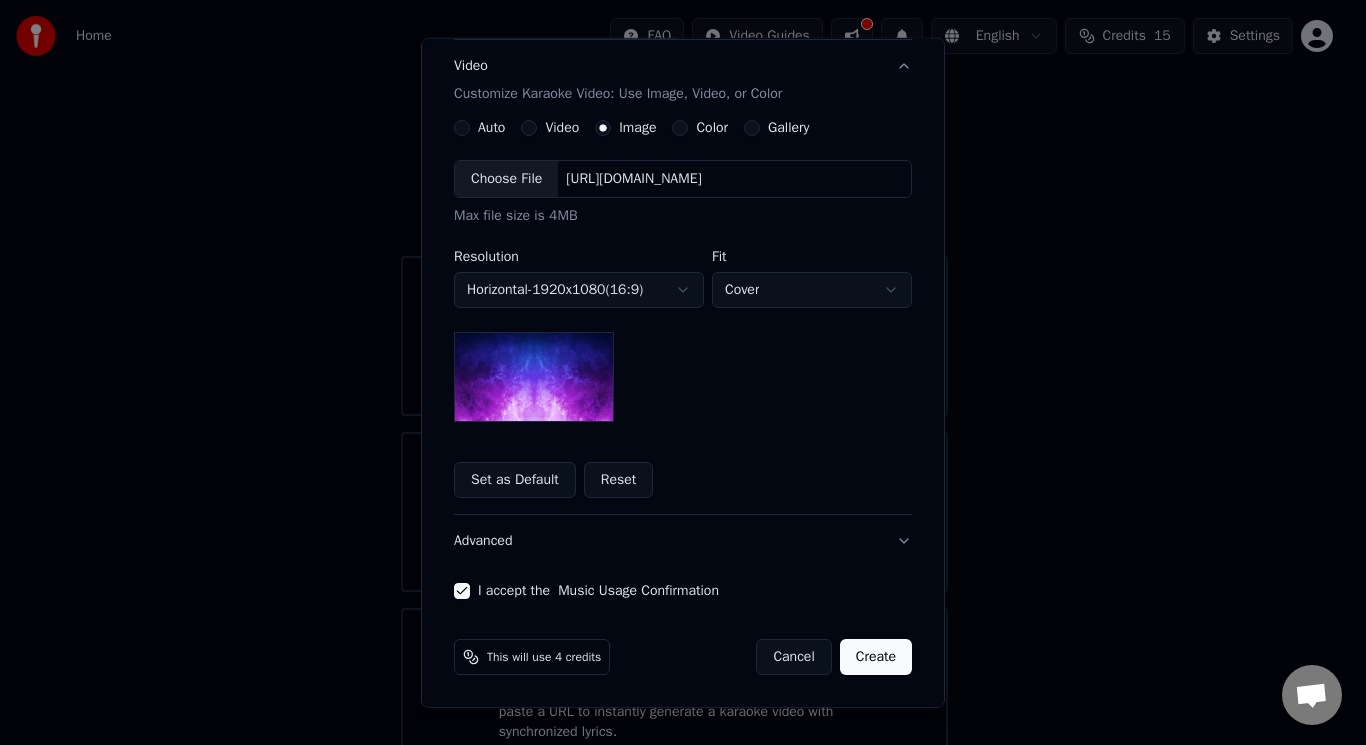 click on "Create" at bounding box center [876, 657] 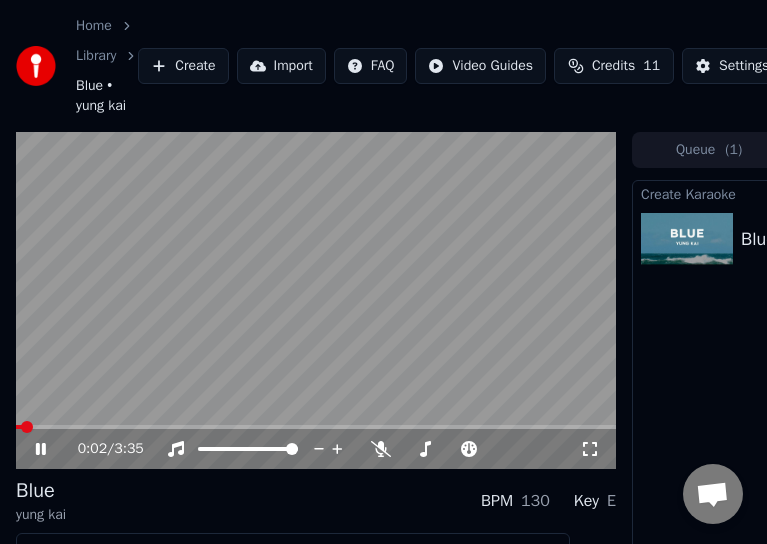 click at bounding box center (19, 427) 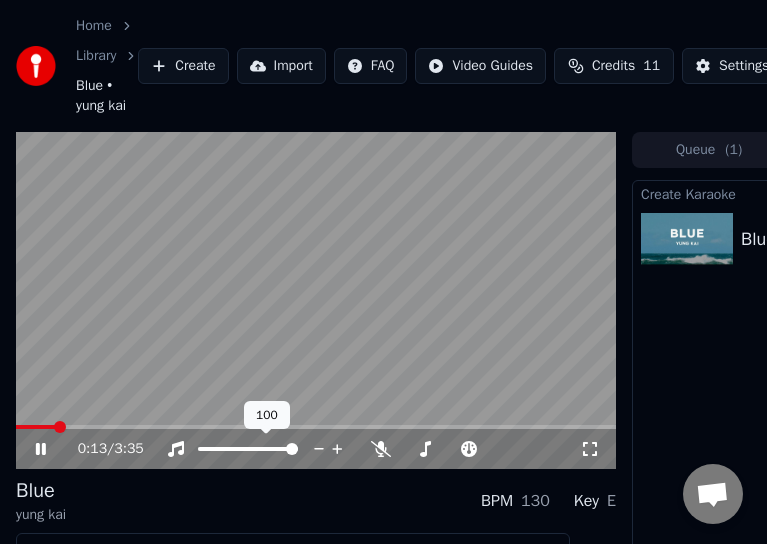 click at bounding box center (292, 449) 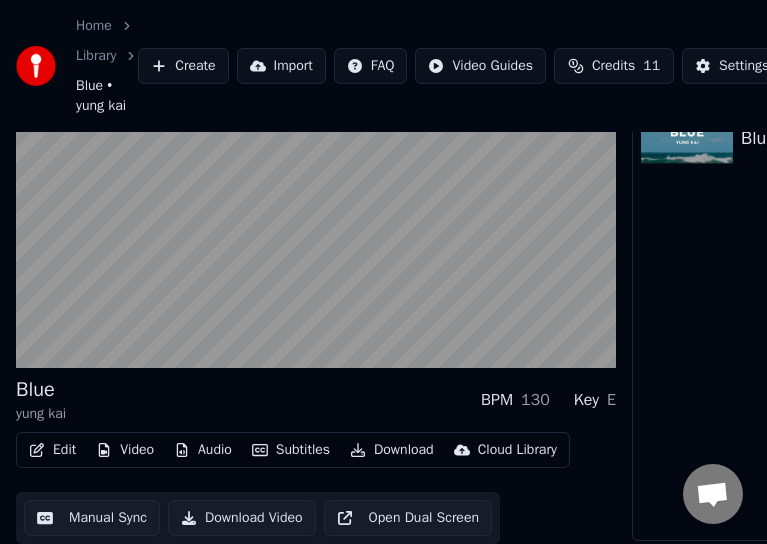scroll, scrollTop: 113, scrollLeft: 0, axis: vertical 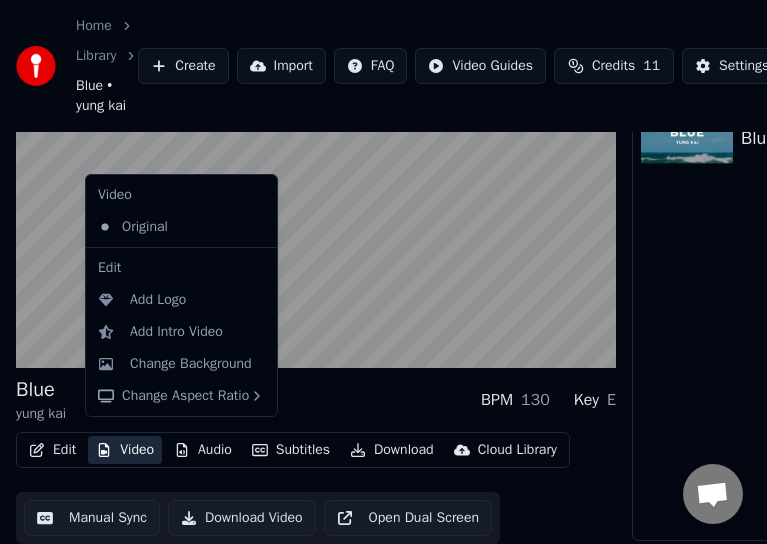 click on "Video" at bounding box center [125, 450] 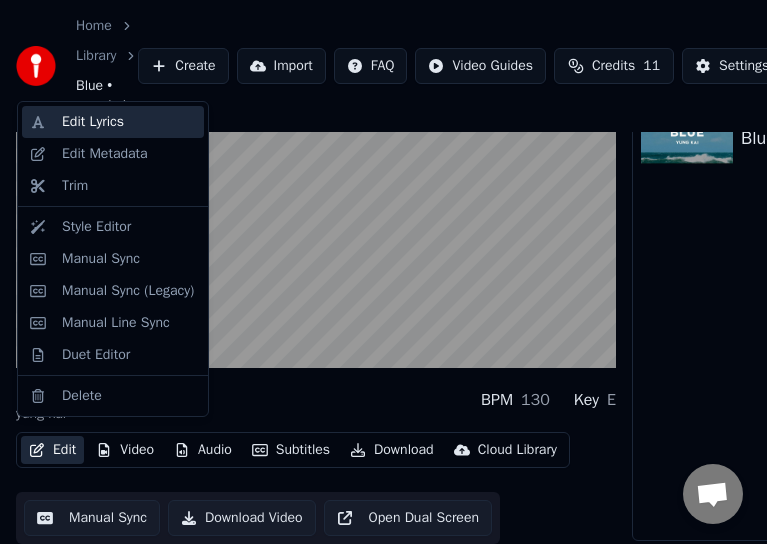 click on "Edit Lyrics" at bounding box center [93, 122] 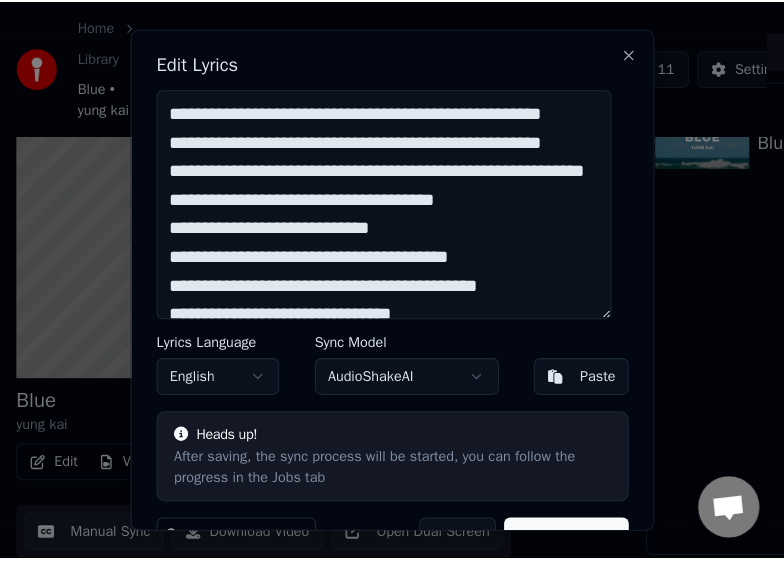 scroll, scrollTop: 96, scrollLeft: 0, axis: vertical 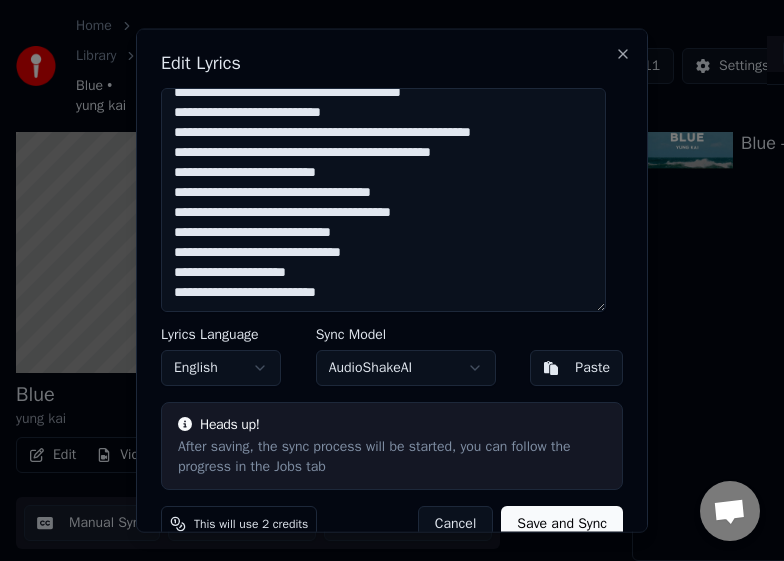 click on "Cancel" at bounding box center (455, 523) 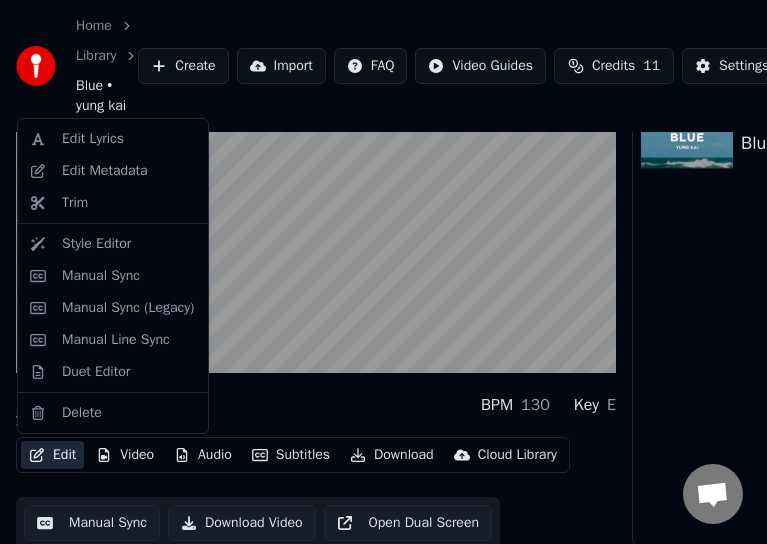 click on "Edit" at bounding box center [52, 455] 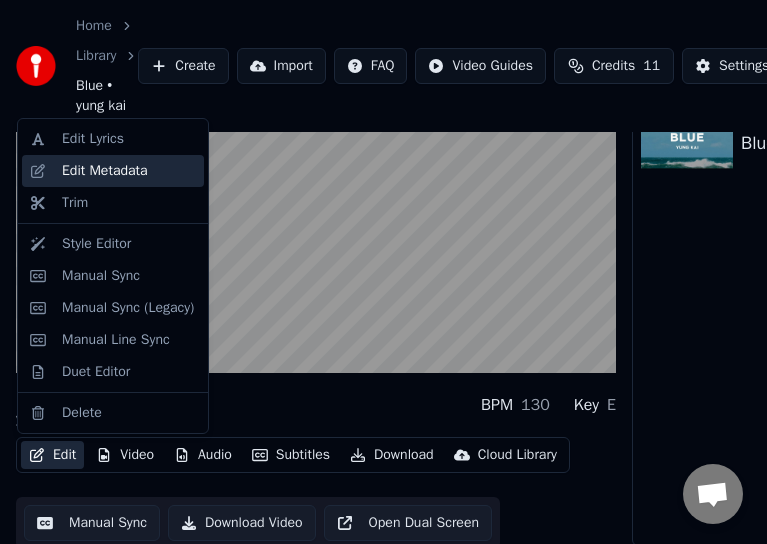 click on "Edit Metadata" at bounding box center [105, 171] 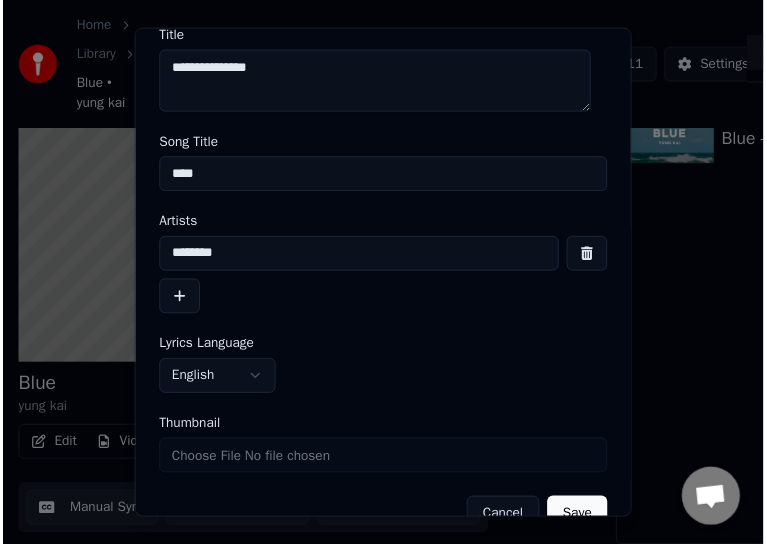 scroll, scrollTop: 97, scrollLeft: 0, axis: vertical 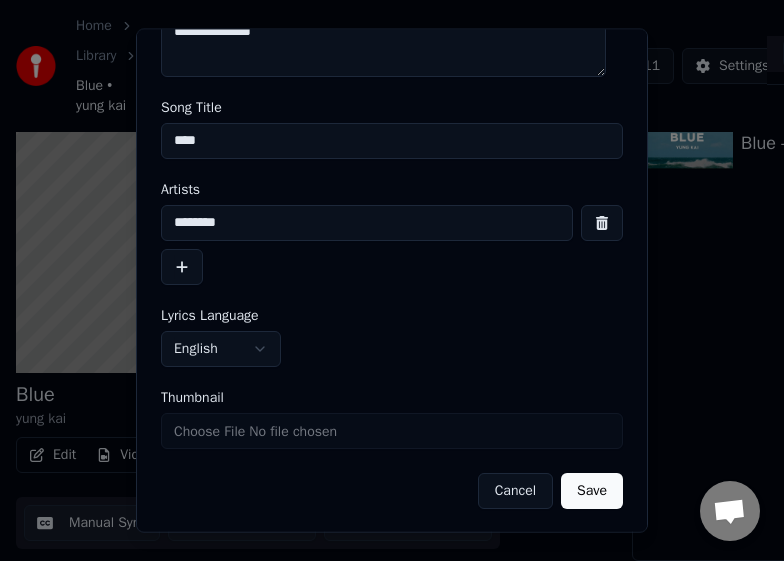click on "Cancel" at bounding box center [515, 490] 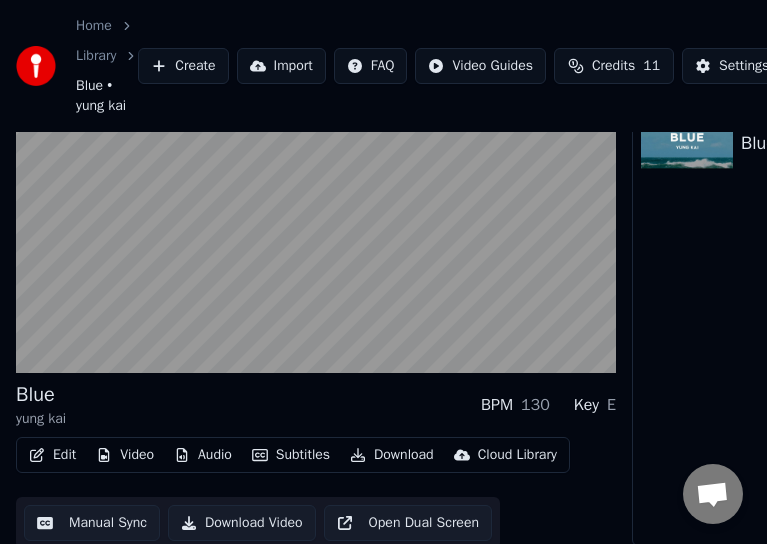 click 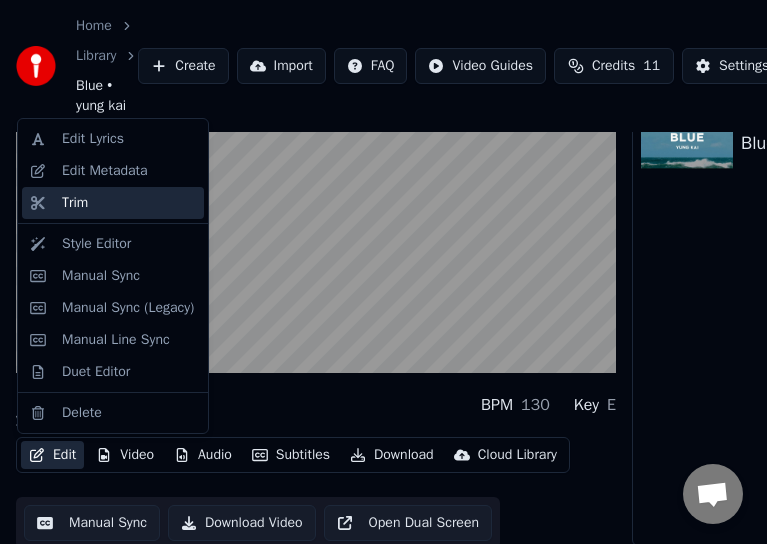 click on "Trim" at bounding box center (129, 203) 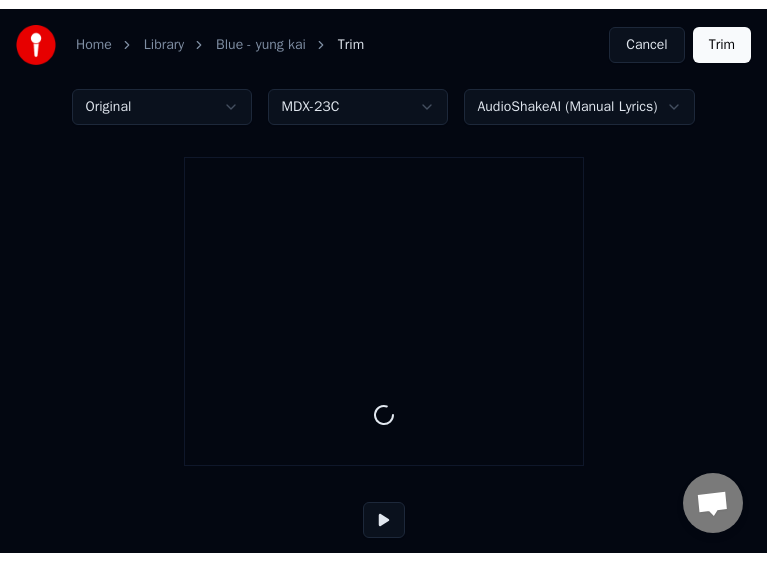 scroll, scrollTop: 0, scrollLeft: 0, axis: both 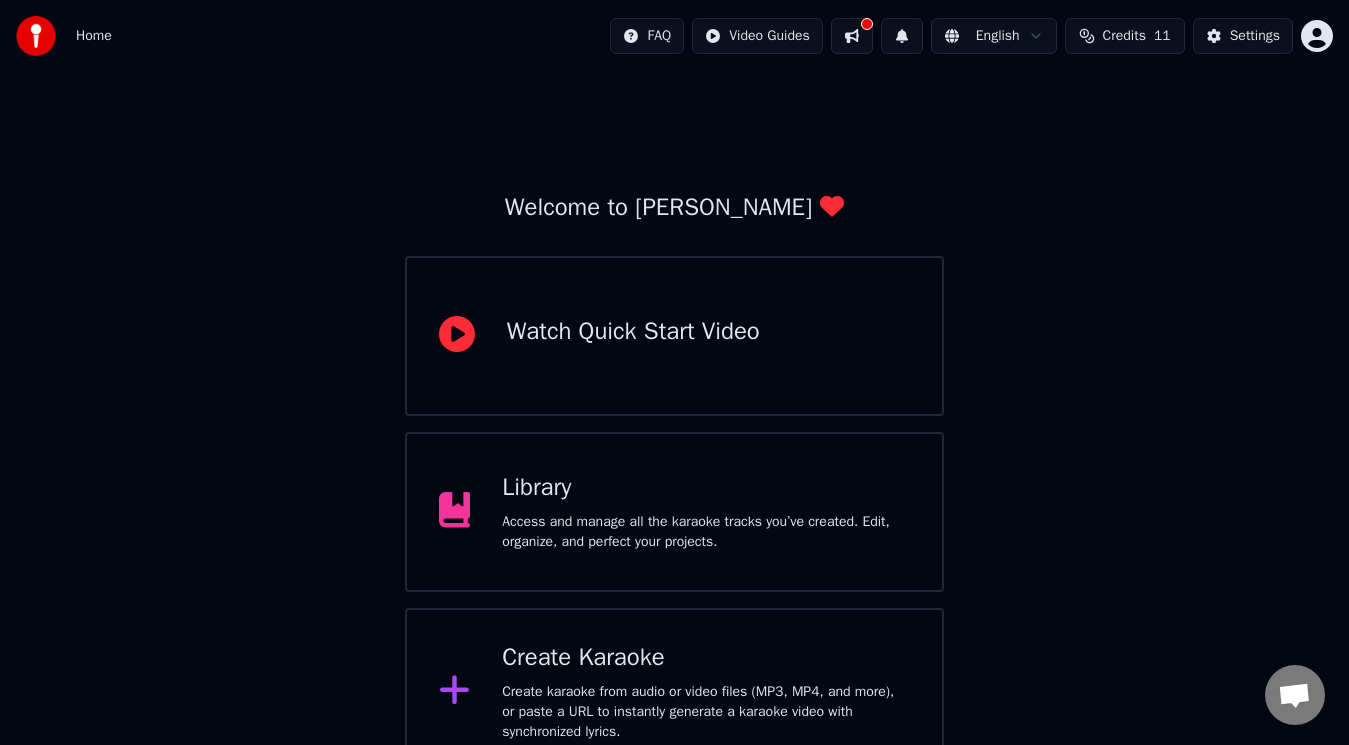 click on "Access and manage all the karaoke tracks you’ve created. Edit, organize, and perfect your projects." at bounding box center [706, 532] 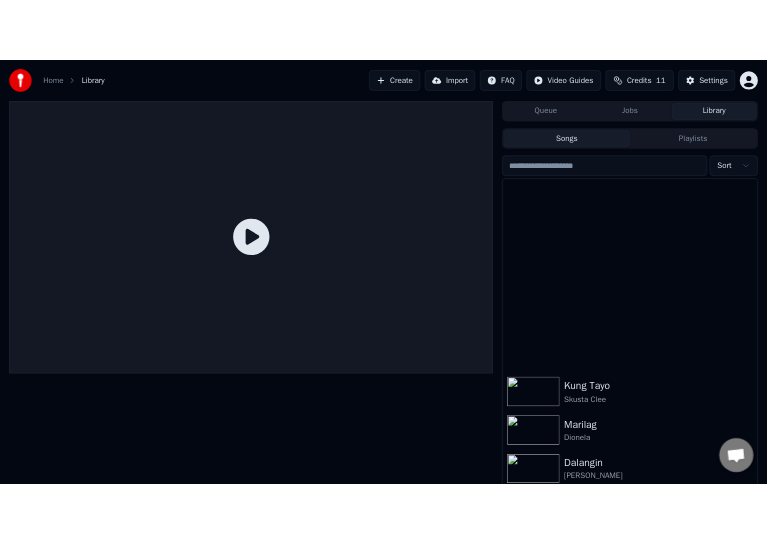 scroll, scrollTop: 0, scrollLeft: 0, axis: both 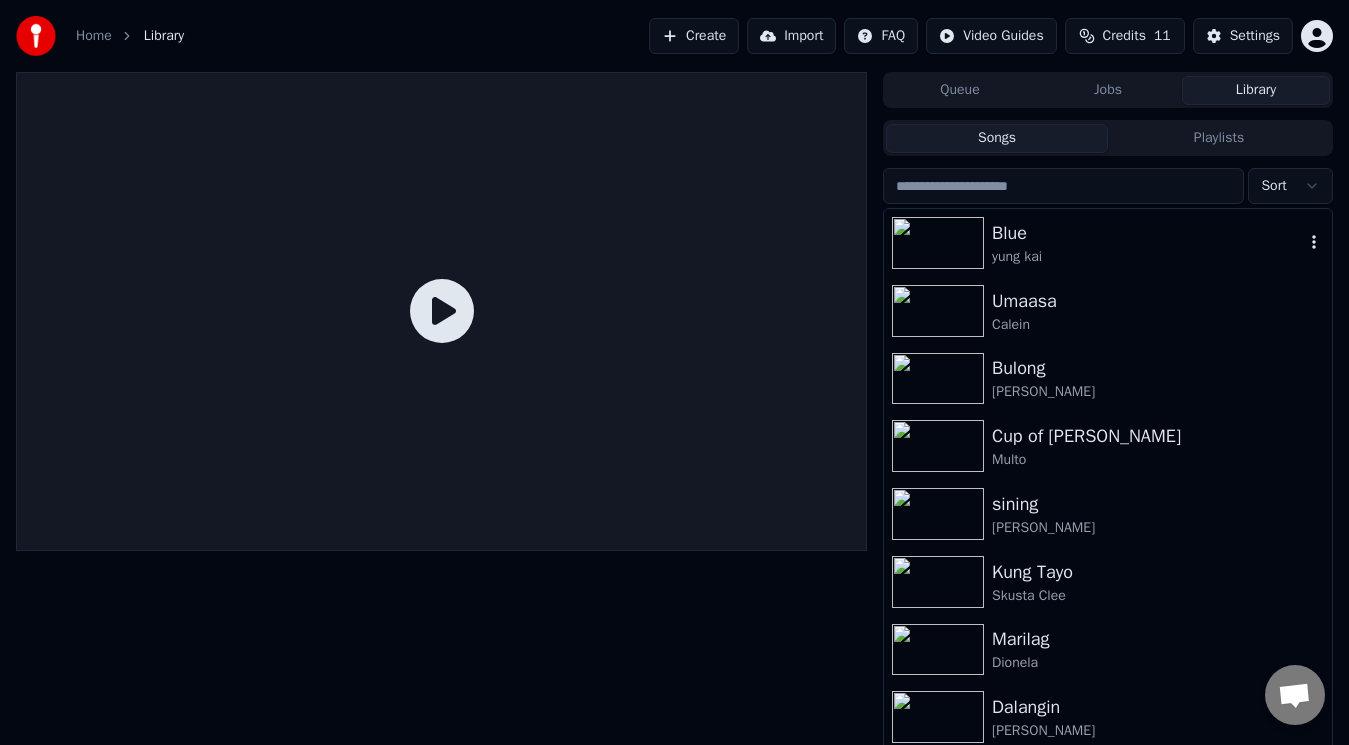 click on "Blue" at bounding box center (1148, 233) 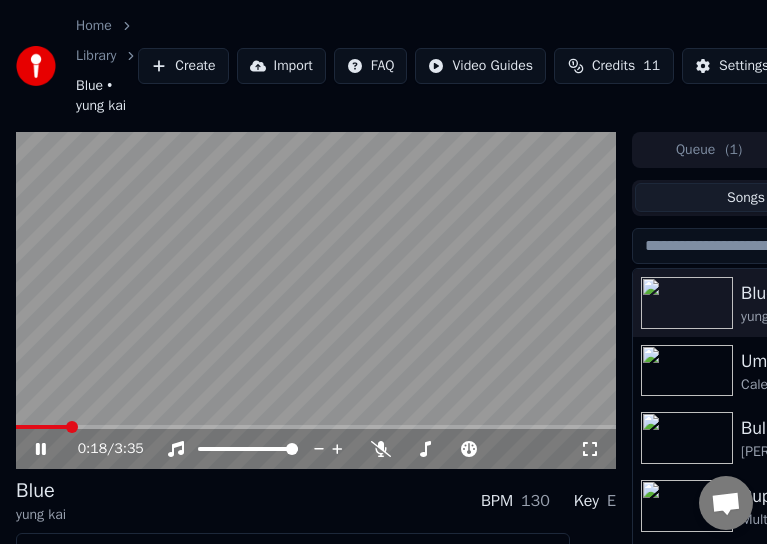 click at bounding box center [316, 301] 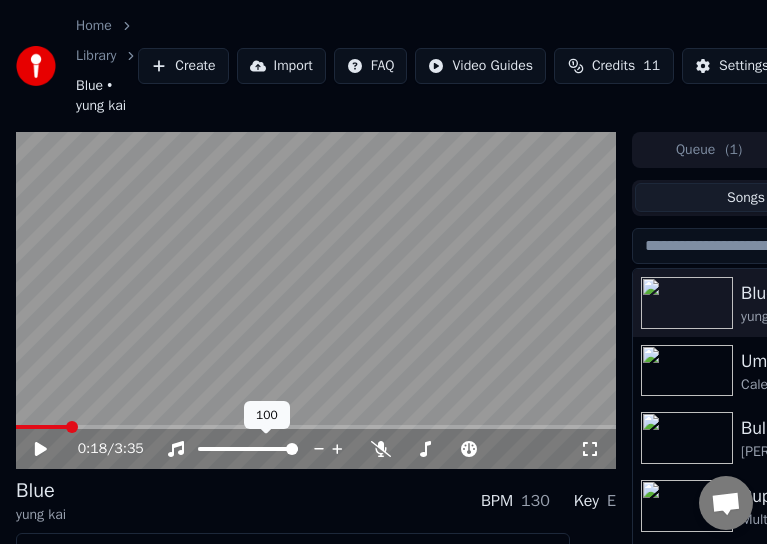 click at bounding box center (266, 449) 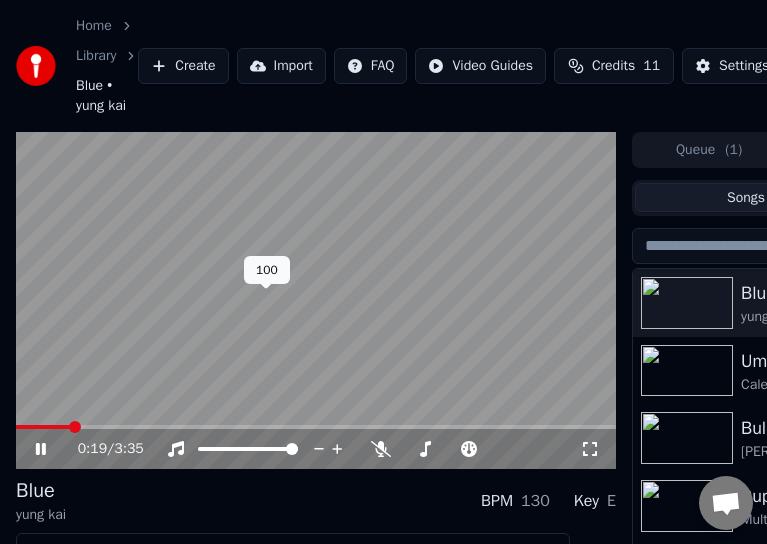 scroll, scrollTop: 145, scrollLeft: 0, axis: vertical 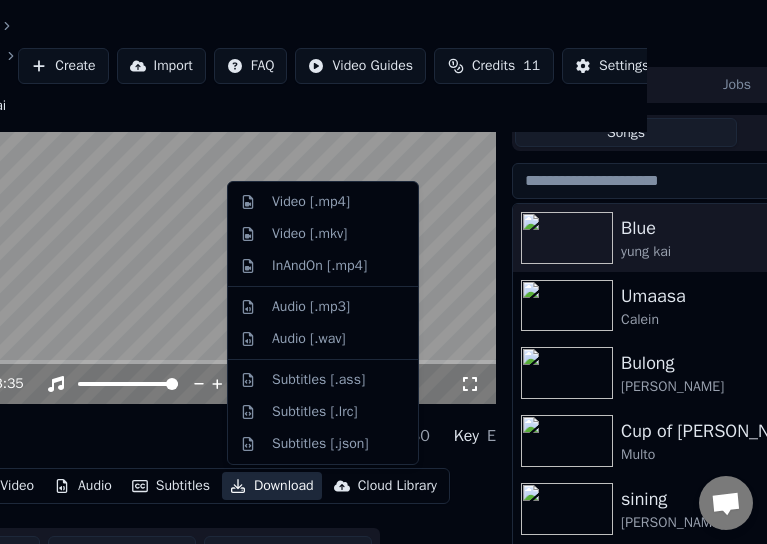 click on "Download" at bounding box center (272, 486) 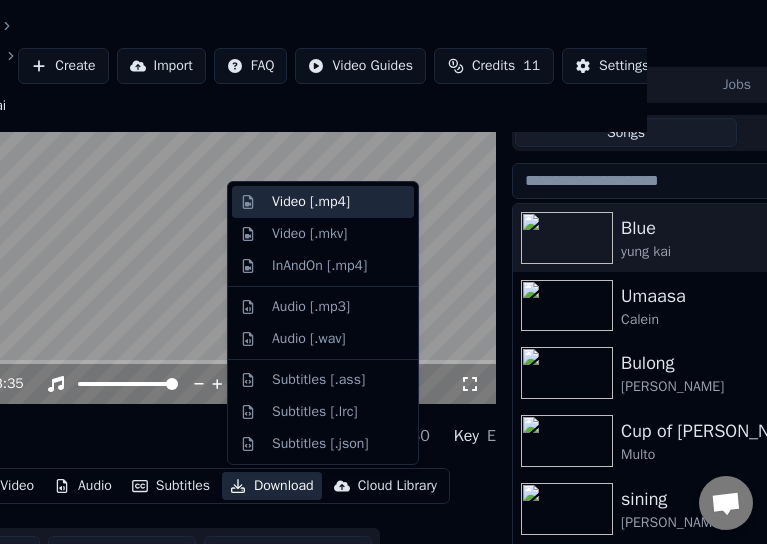click on "Video [.mp4]" at bounding box center [323, 202] 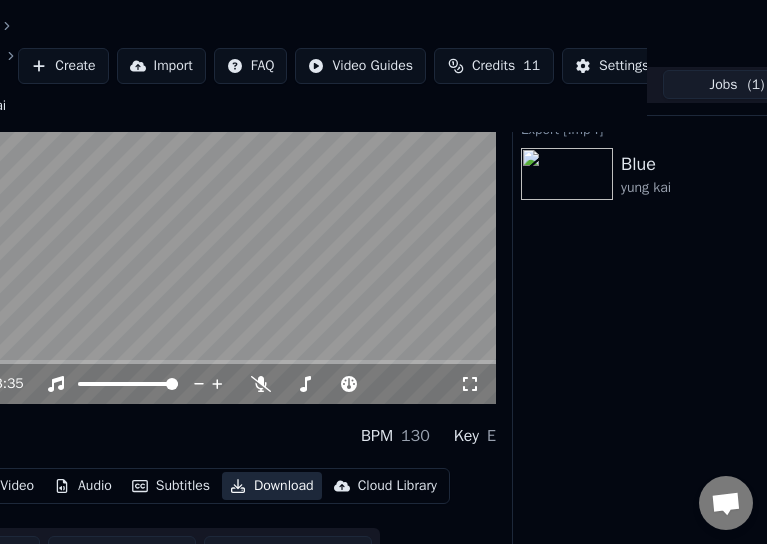 type 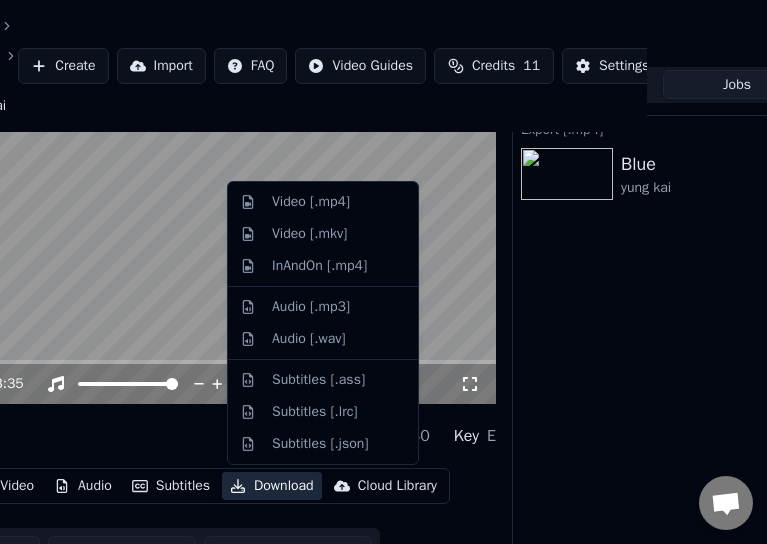 click on "Export [.mp4] Blue yung kai Show" at bounding box center (737, 346) 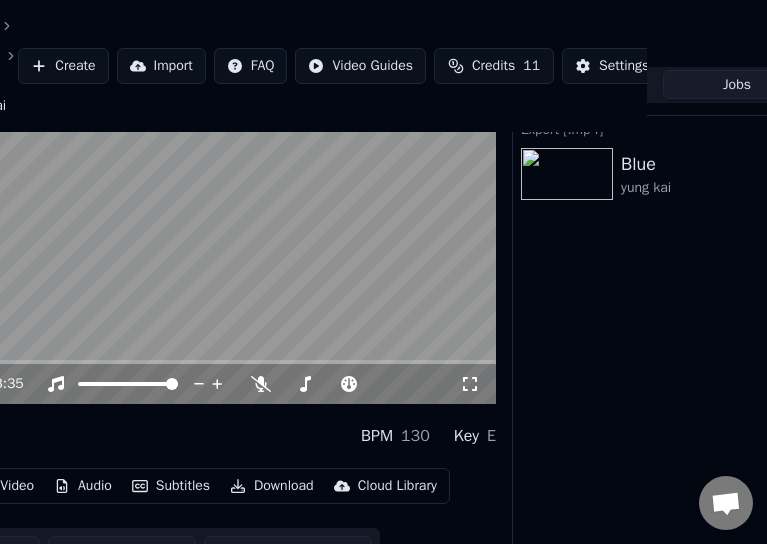 scroll, scrollTop: 65, scrollLeft: 315, axis: both 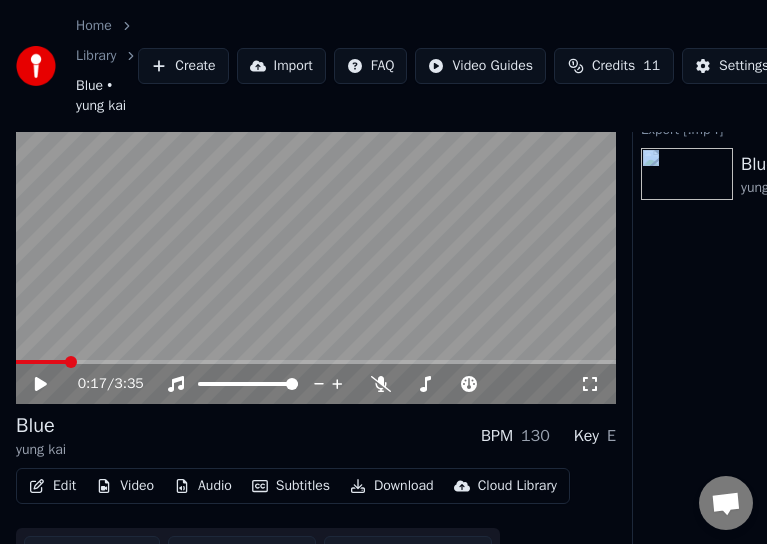 click on "Create" at bounding box center (183, 66) 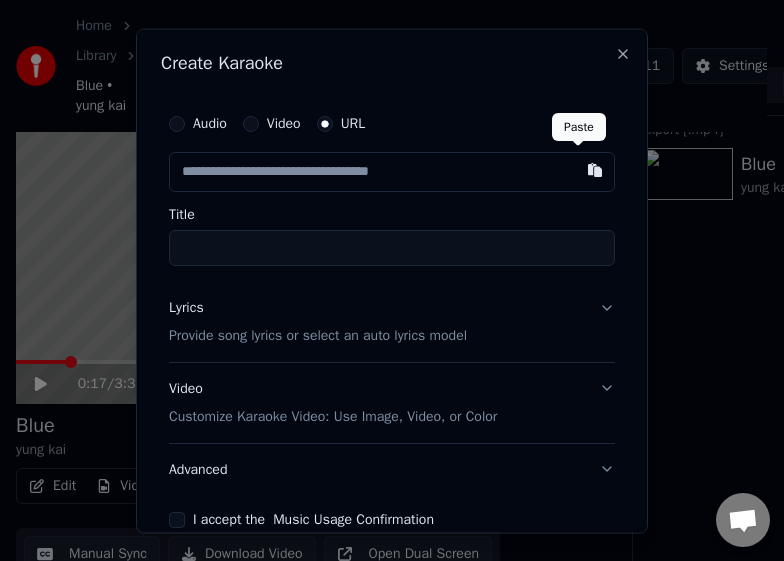 click at bounding box center [595, 169] 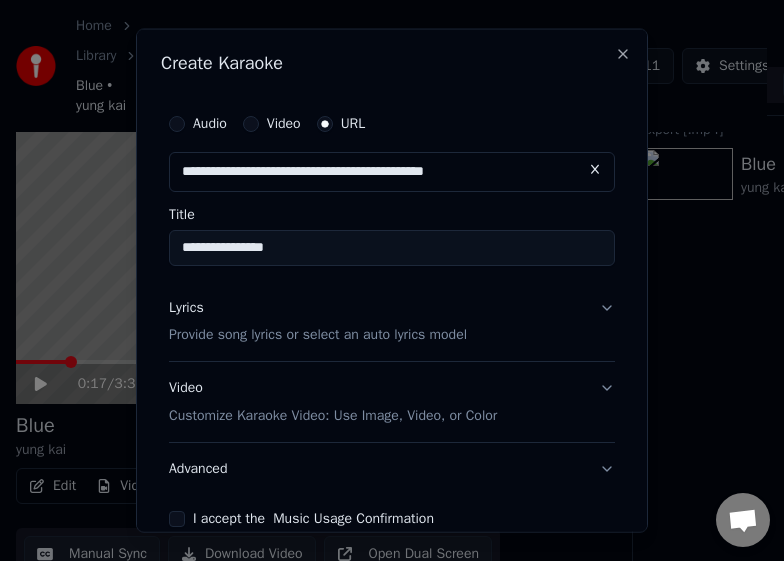 click on "**********" at bounding box center (392, 247) 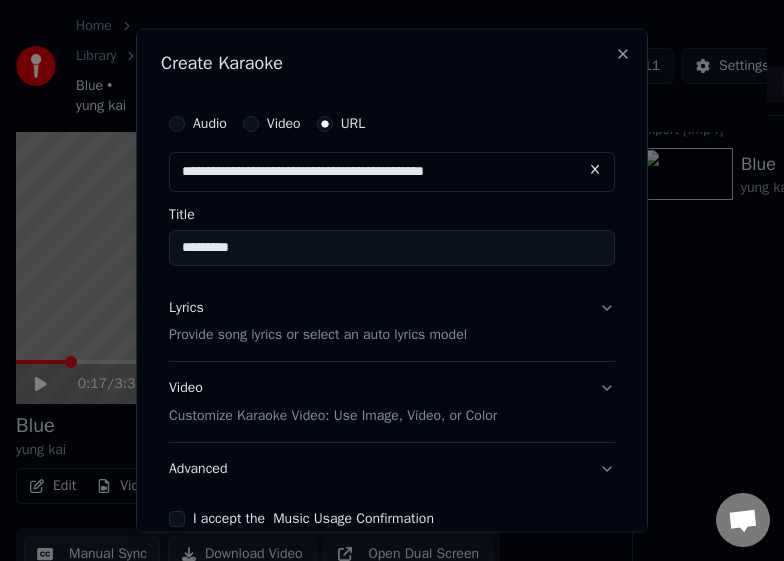 click on "*********" at bounding box center (392, 247) 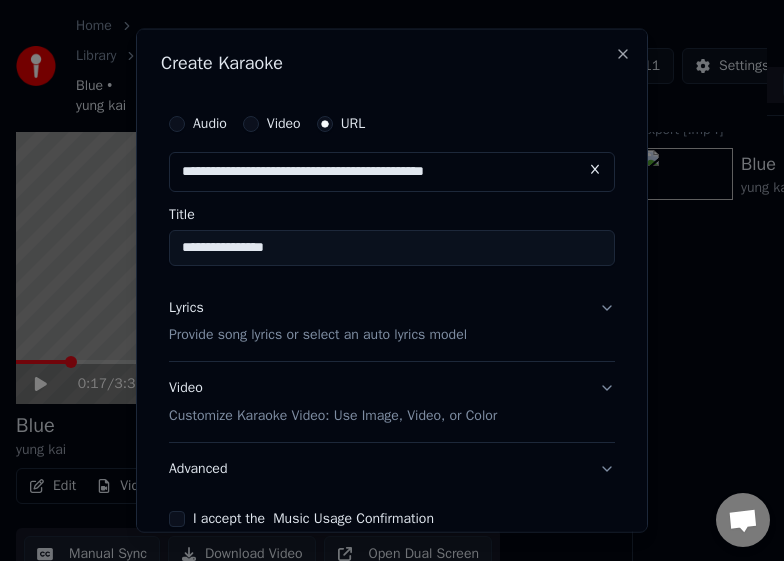 type on "**********" 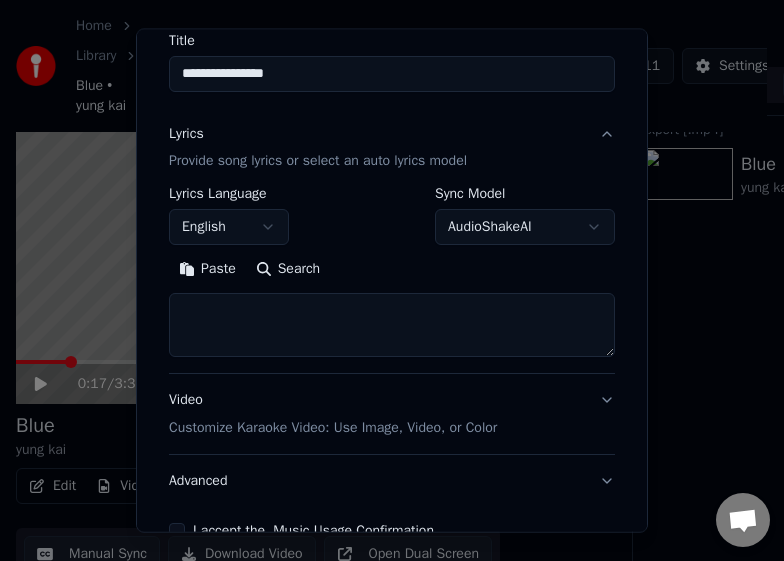 scroll, scrollTop: 176, scrollLeft: 0, axis: vertical 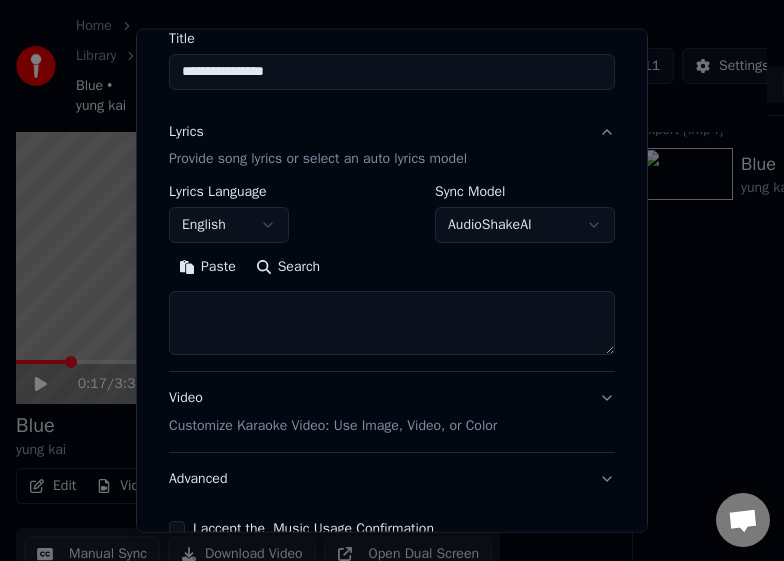click on "Search" at bounding box center [288, 267] 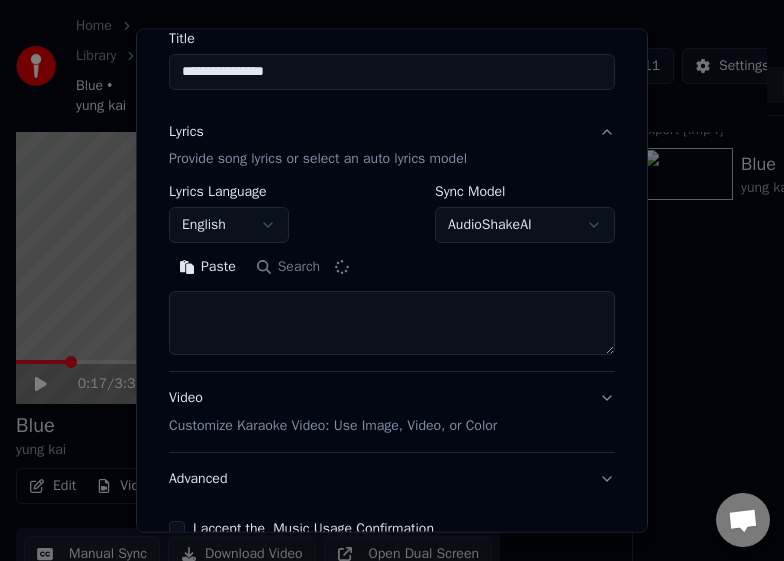 type on "**********" 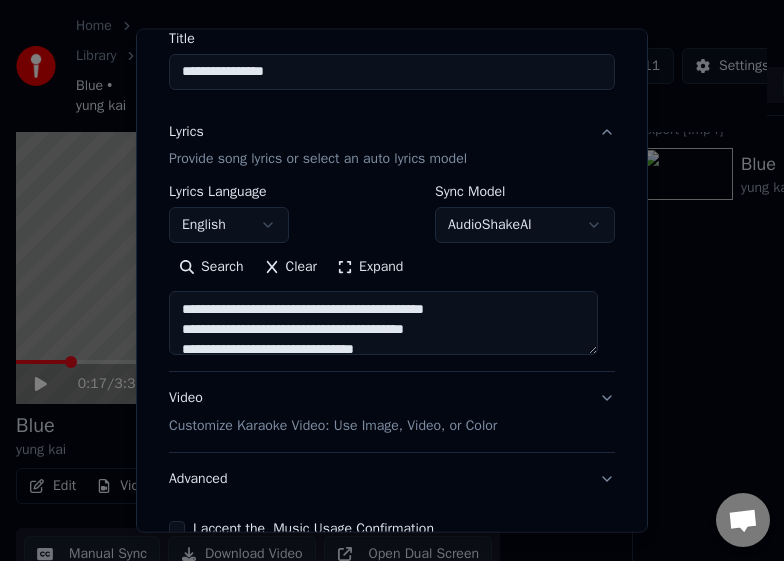 click on "Expand" at bounding box center (370, 267) 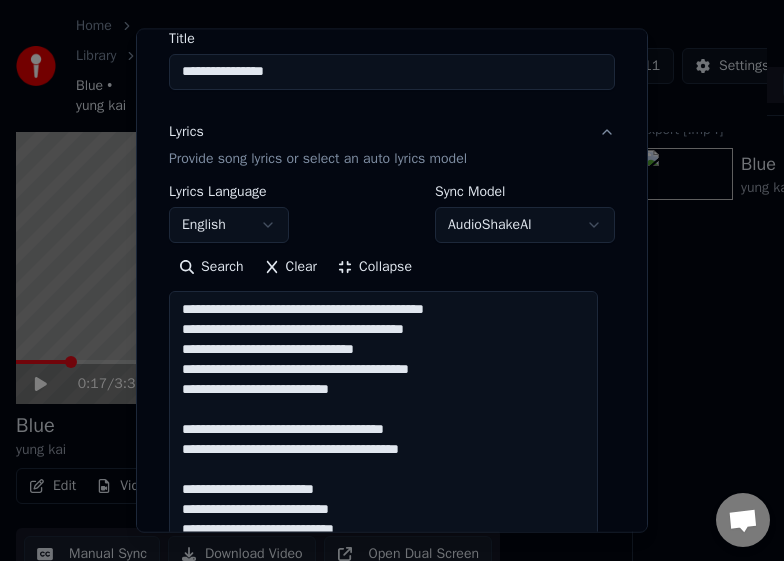 click on "Collapse" at bounding box center [374, 267] 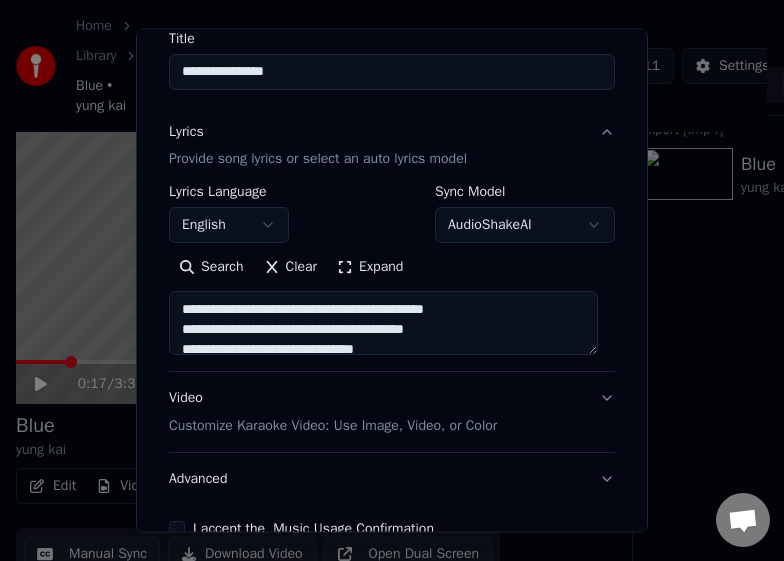 scroll, scrollTop: 289, scrollLeft: 0, axis: vertical 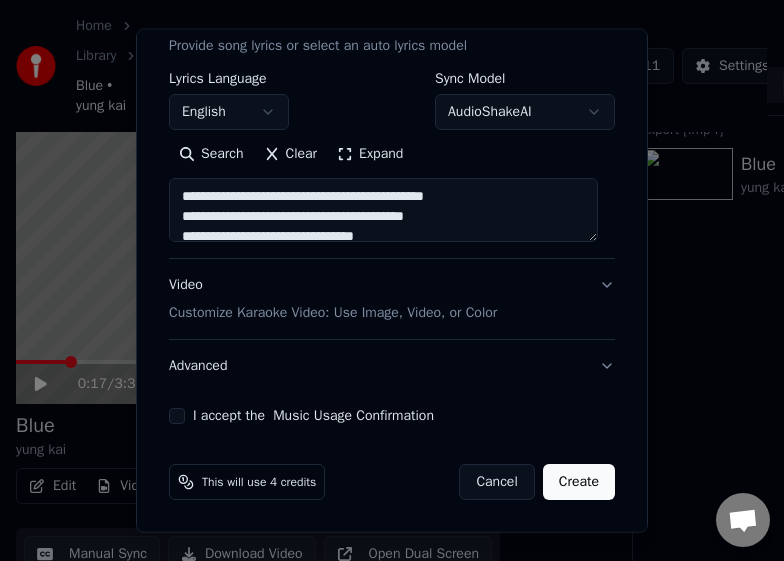 click on "Video Customize Karaoke Video: Use Image, Video, or Color" at bounding box center [392, 299] 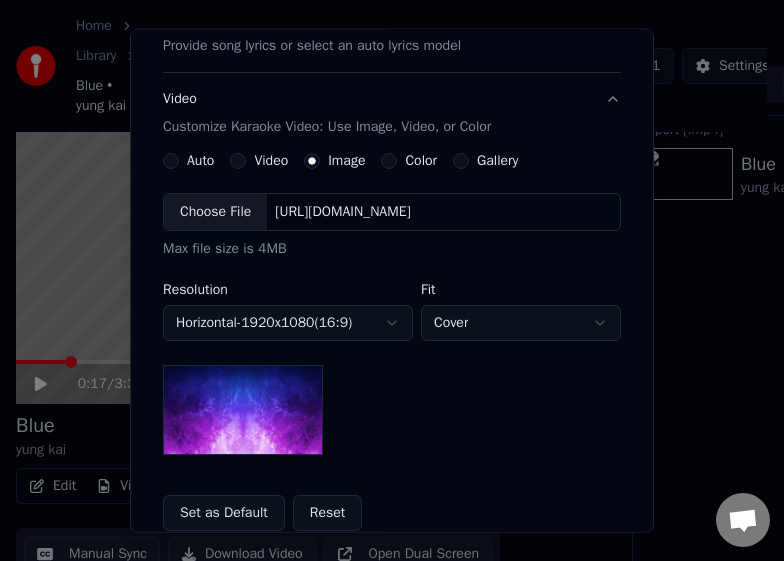 click at bounding box center [243, 410] 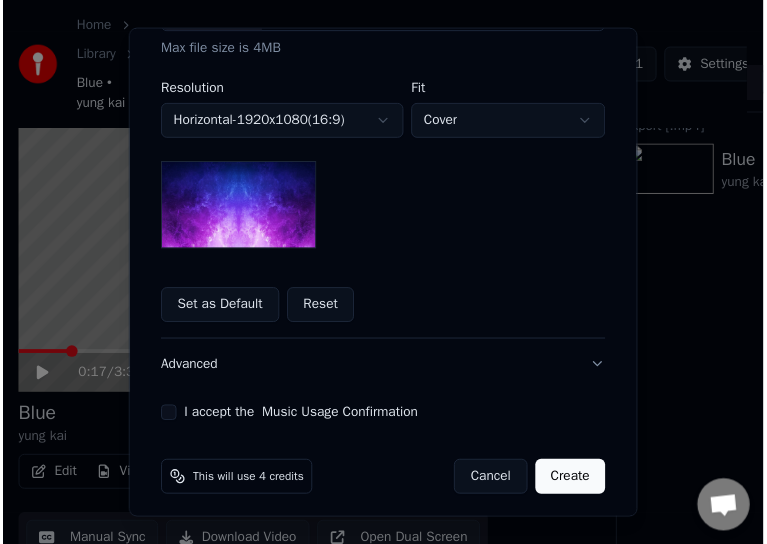 scroll, scrollTop: 497, scrollLeft: 0, axis: vertical 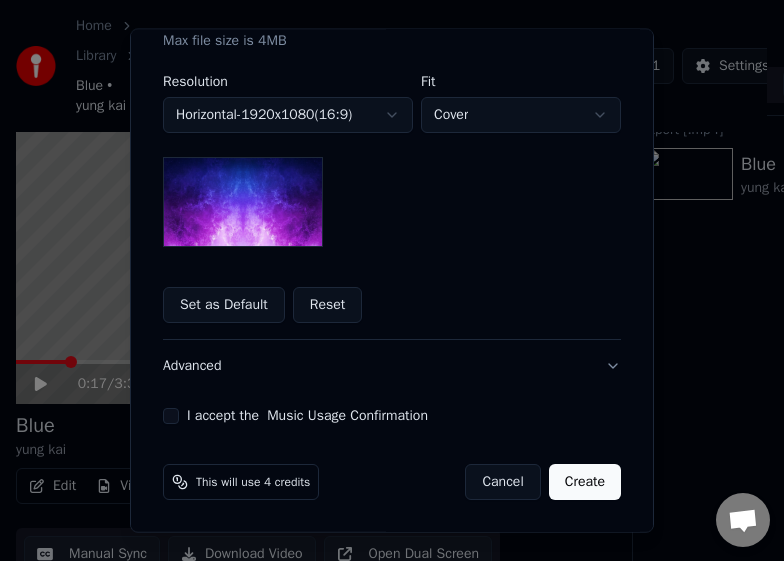 click on "I accept the   Music Usage Confirmation" at bounding box center [171, 416] 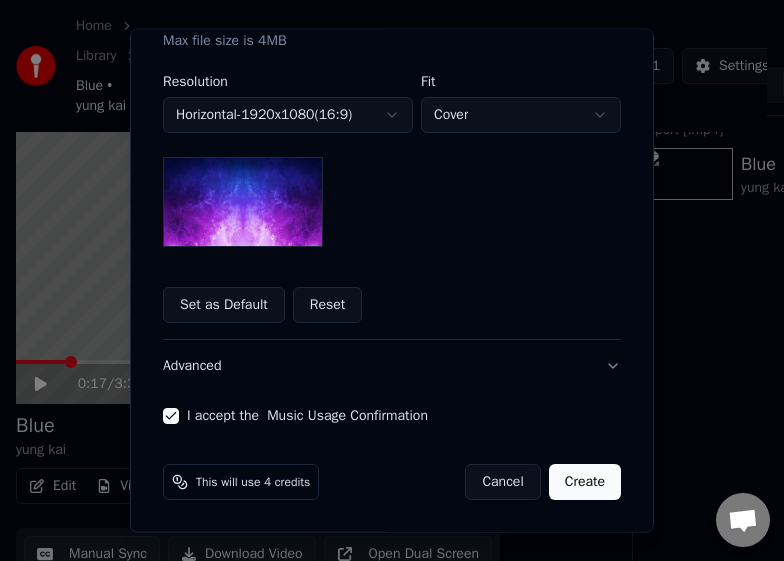 click on "Create" at bounding box center (585, 482) 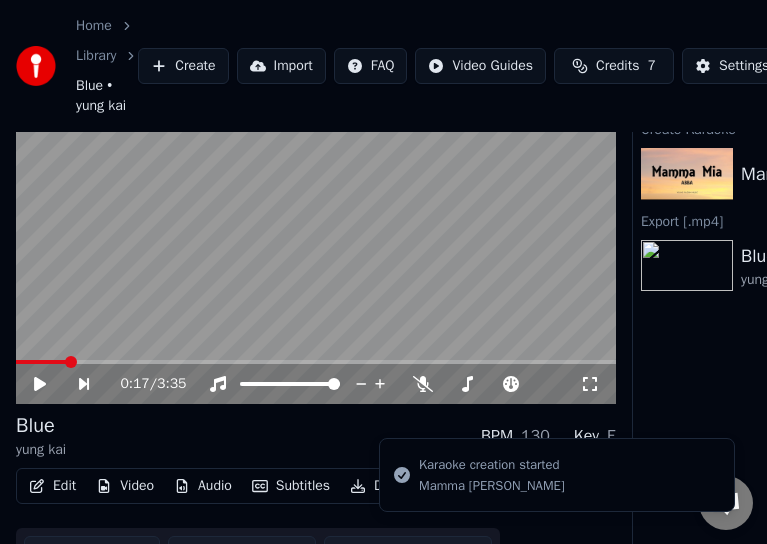 click at bounding box center (687, 174) 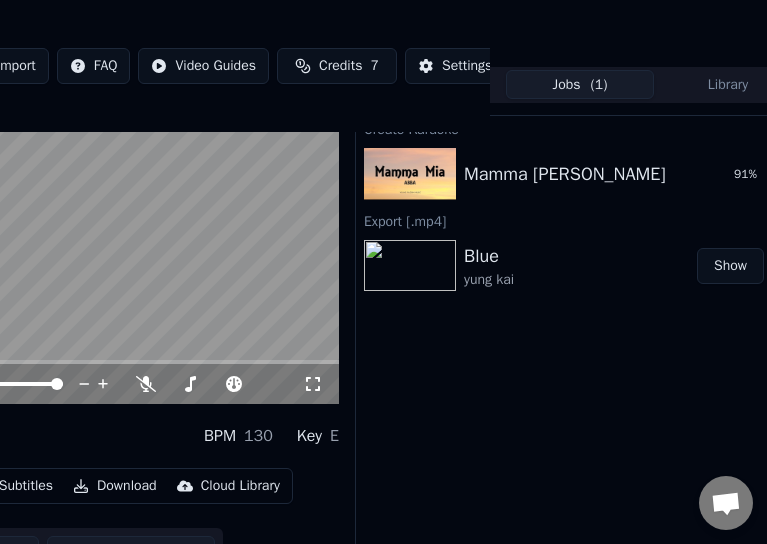 scroll, scrollTop: 65, scrollLeft: 315, axis: both 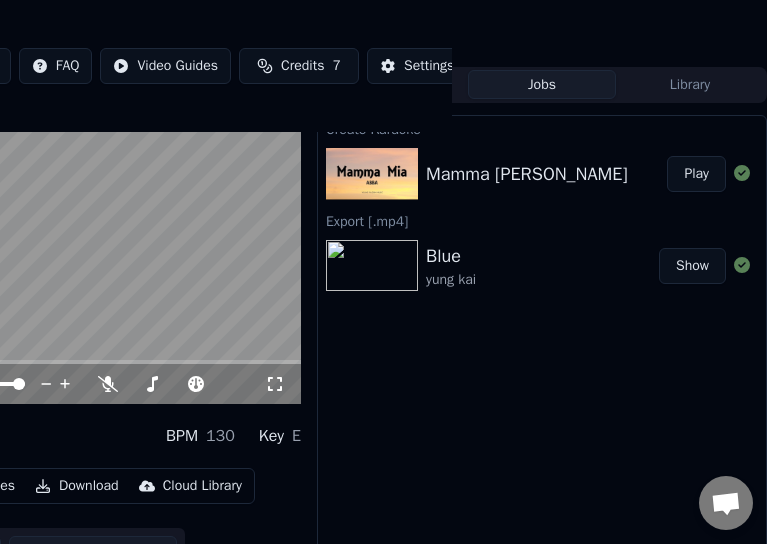 click on "Mamma Mia - Abba" at bounding box center [527, 174] 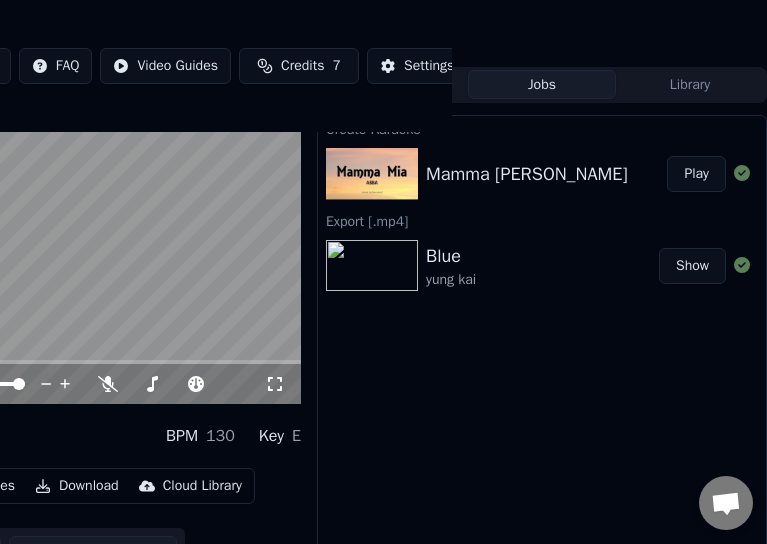 click on "Play" at bounding box center [696, 174] 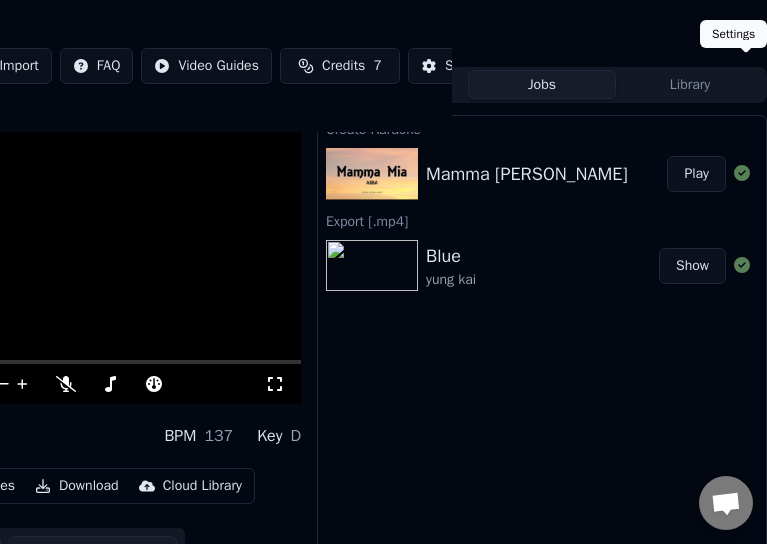 scroll, scrollTop: 85, scrollLeft: 0, axis: vertical 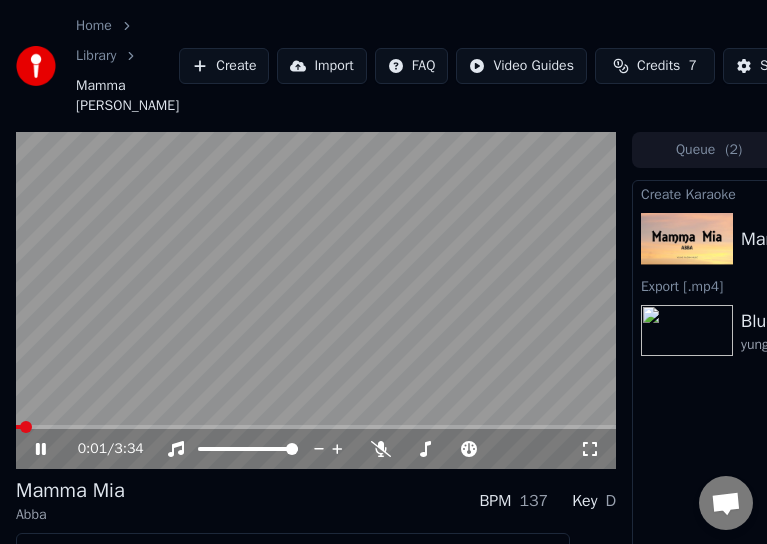 type 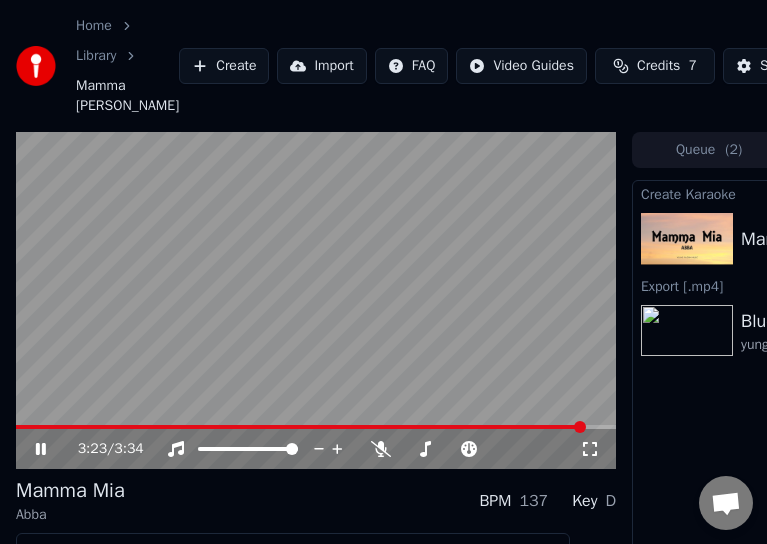 click at bounding box center [316, 427] 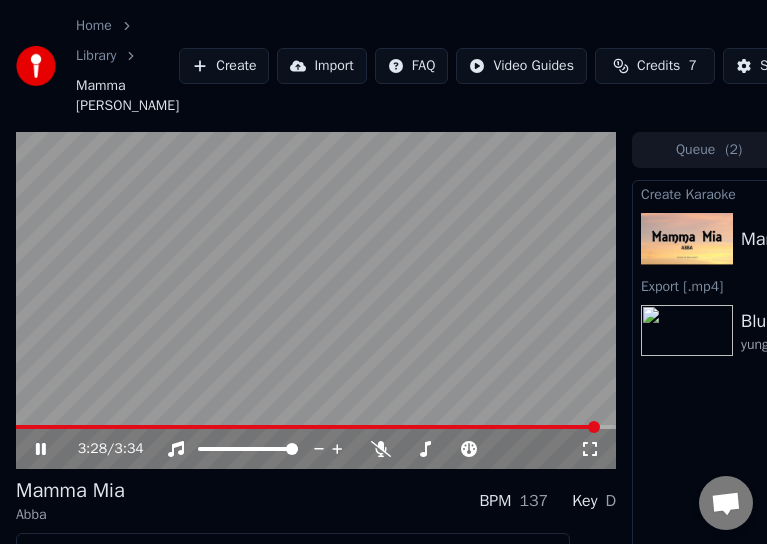 click at bounding box center [316, 427] 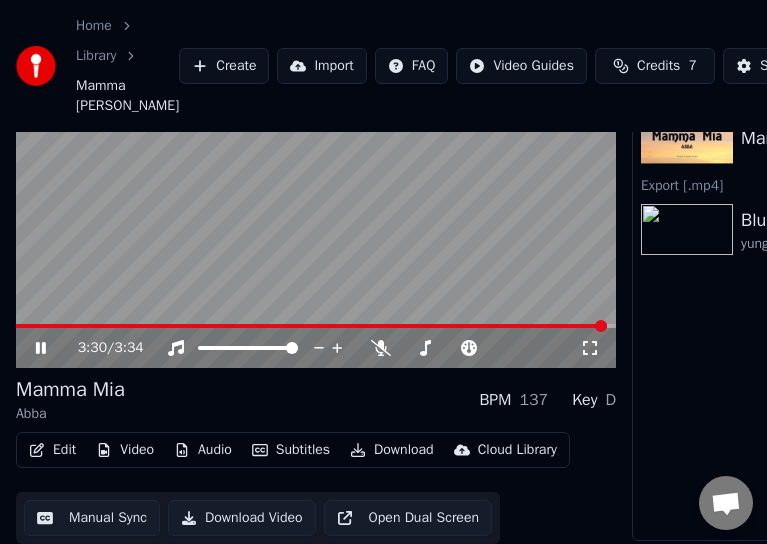scroll, scrollTop: 133, scrollLeft: 0, axis: vertical 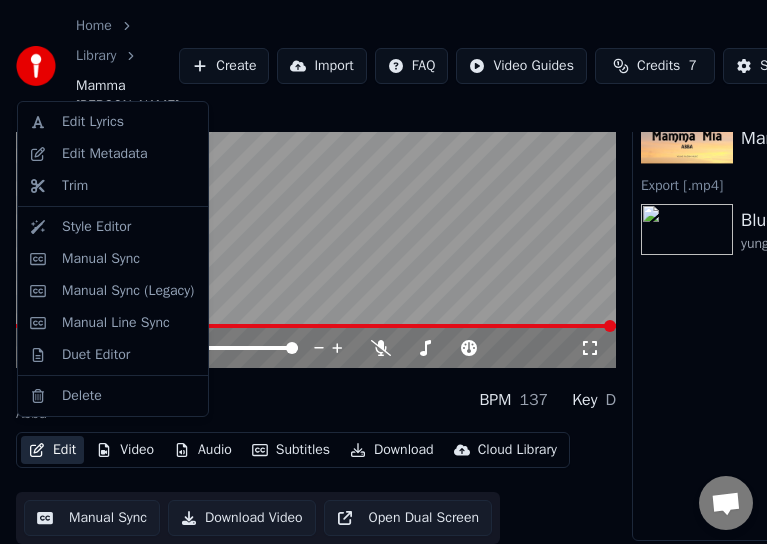 click on "Edit" at bounding box center [52, 450] 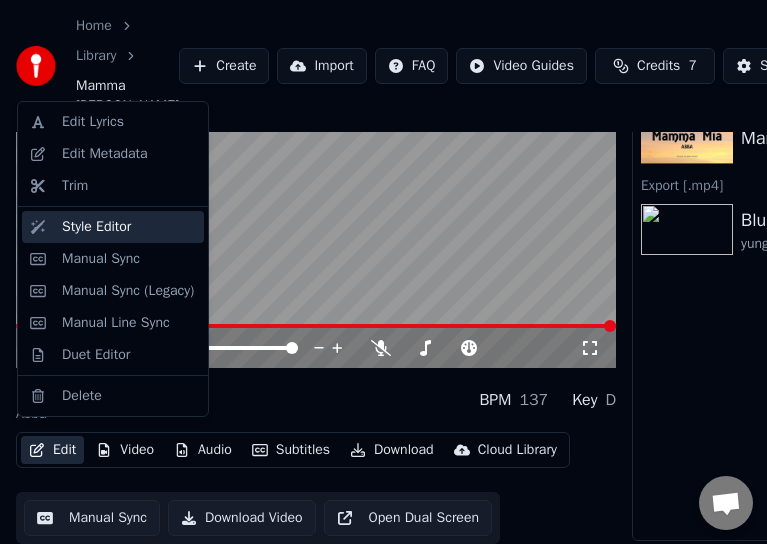 click on "Style Editor" at bounding box center (96, 227) 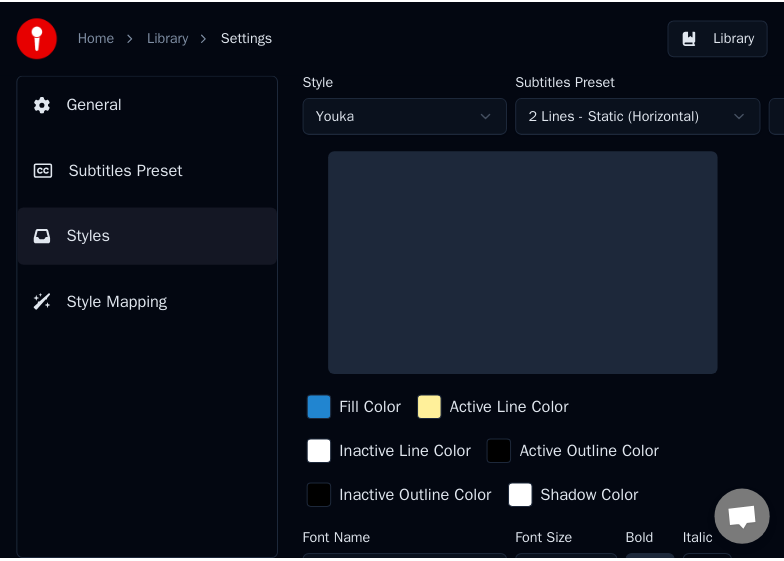 scroll, scrollTop: 0, scrollLeft: 0, axis: both 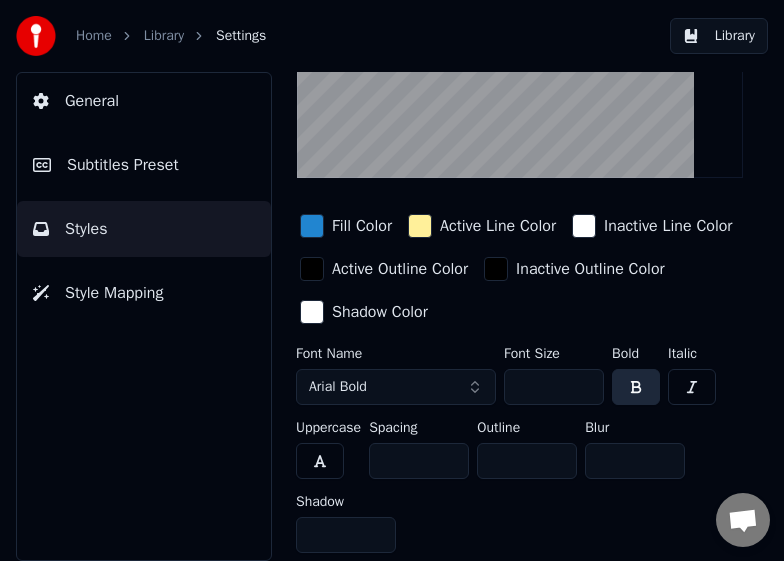 click on "Style Mapping" at bounding box center (144, 293) 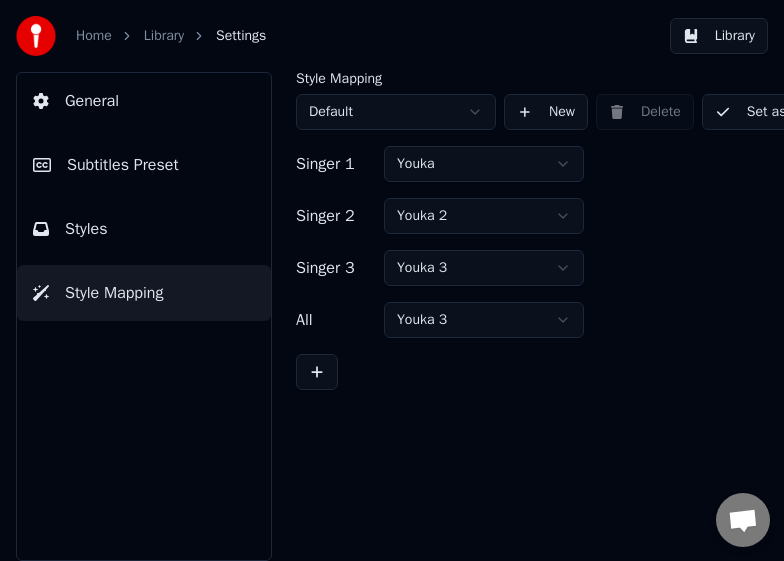 scroll, scrollTop: 0, scrollLeft: 0, axis: both 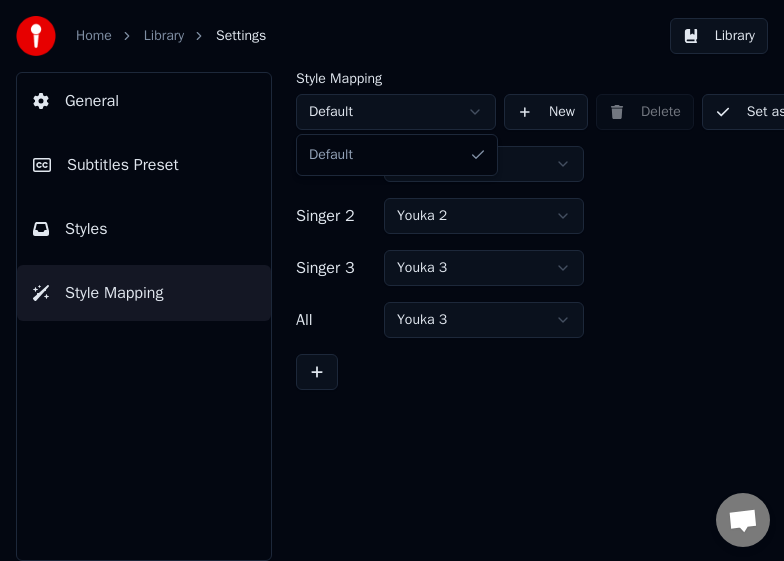 click on "Home Library Settings Library General Subtitles Preset Styles Style Mapping Style Mapping Default New Delete Set as Default Singer   1 Youka Singer   2 Youka 2 Singer   3 Youka 3 All Youka 3 Default" at bounding box center (392, 280) 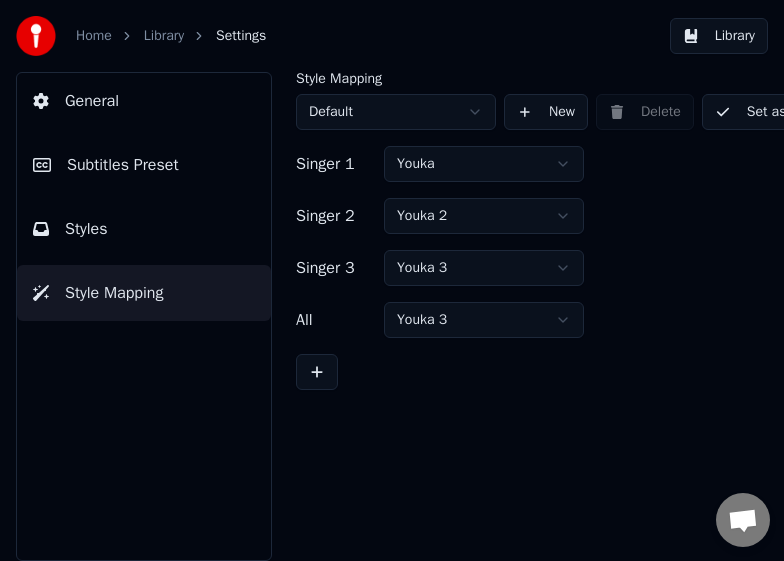 click on "Styles" at bounding box center [144, 229] 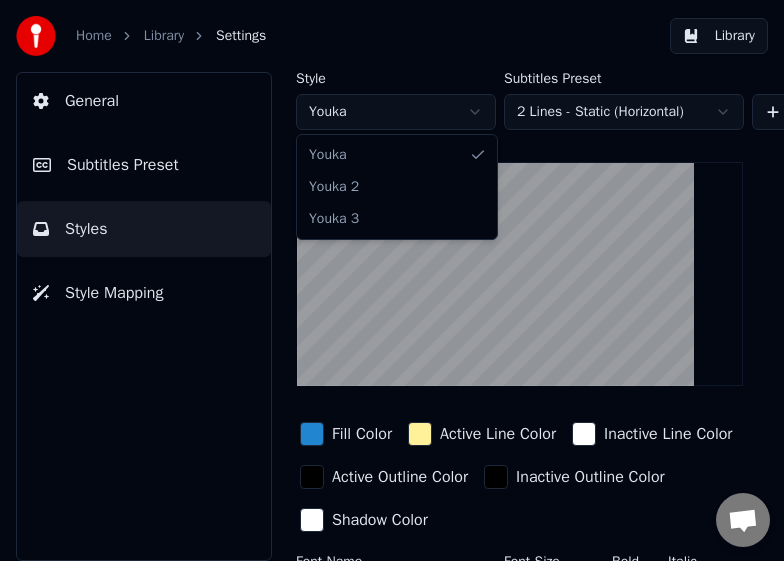 click on "Home Library Settings Library General Subtitles Preset Styles Style Mapping Style Youka Subtitles Preset 2 Lines - Static (Horizontal) New Delete Reset Save Fill Color Active Line Color Inactive Line Color Active Outline Color Inactive Outline Color Shadow Color Font Name Arial Bold Font Size ** Bold Italic Uppercase Spacing * Outline * Blur * Shadow * Youka Youka 2 Youka 3" at bounding box center (392, 280) 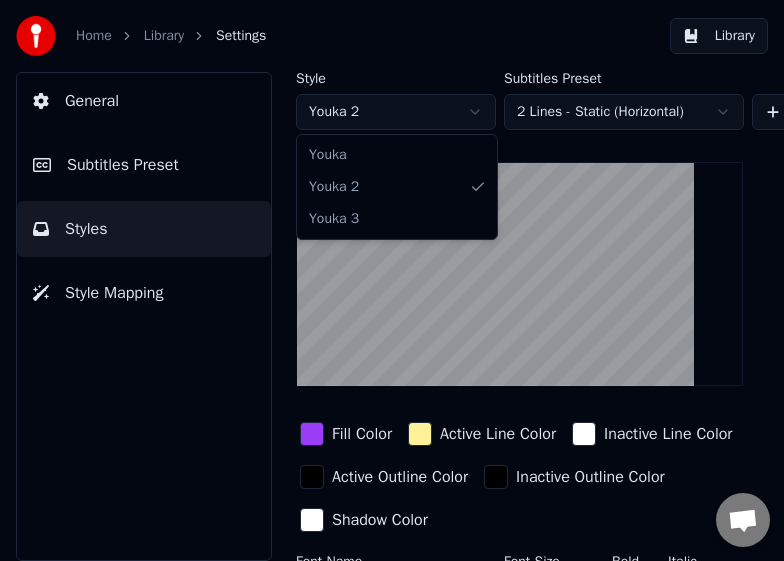 click on "Home Library Settings Library General Subtitles Preset Styles Style Mapping Style Youka 2 Subtitles Preset 2 Lines - Static (Horizontal) New Delete Reset Save Fill Color Active Line Color Inactive Line Color Active Outline Color Inactive Outline Color Shadow Color Font Name Arial Bold Font Size ** Bold Italic Uppercase Spacing * Outline * Blur * Shadow * Youka Youka 2 Youka 3" at bounding box center [392, 280] 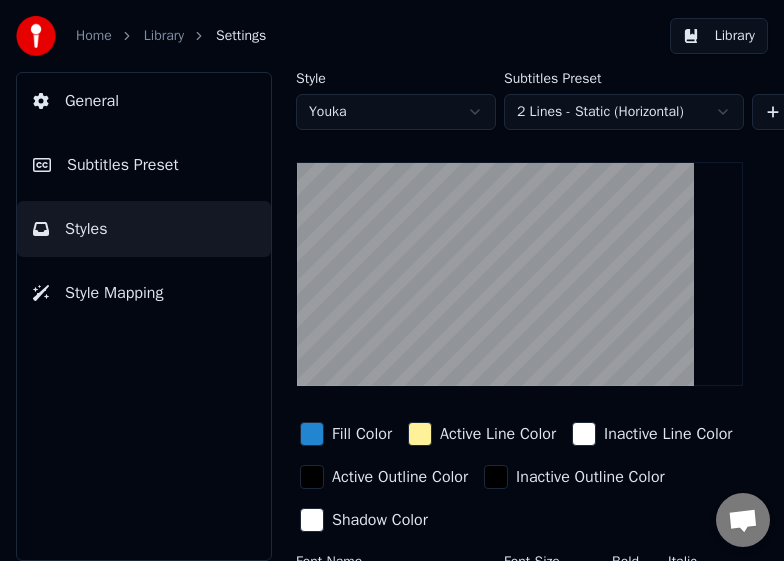 click on "Style Youka Subtitles Preset 2 Lines - Static (Horizontal) New Delete Reset Save Fill Color Active Line Color Inactive Line Color Active Outline Color Inactive Outline Color Shadow Color Font Name Arial Bold Font Size ** Bold Italic Uppercase Spacing * Outline * Blur * Shadow *" at bounding box center (520, 420) 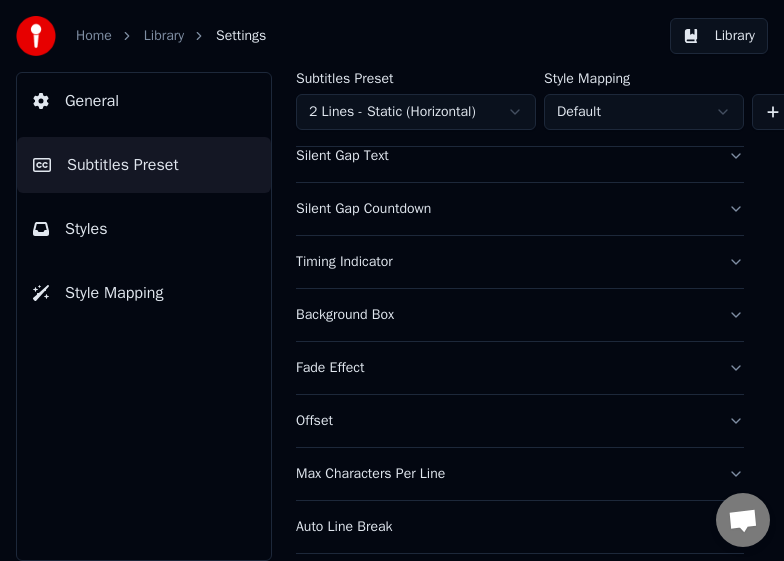 scroll, scrollTop: 280, scrollLeft: 0, axis: vertical 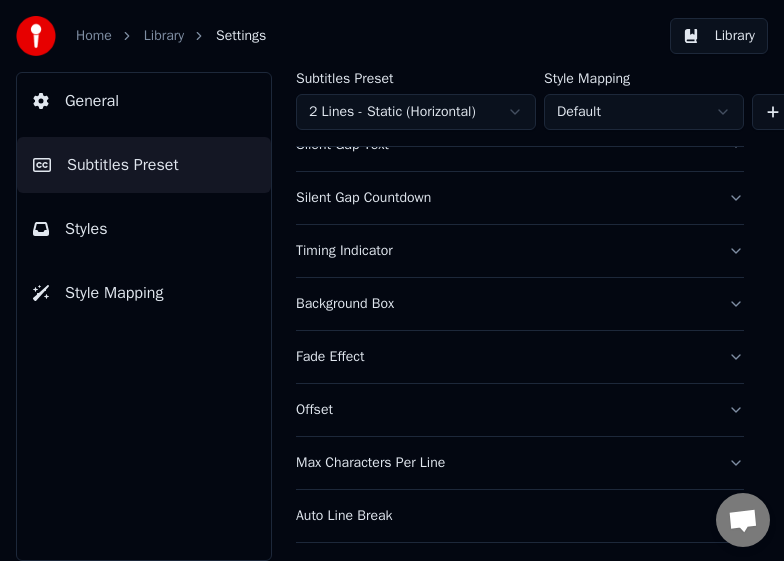 click on "Timing Indicator" at bounding box center (504, 251) 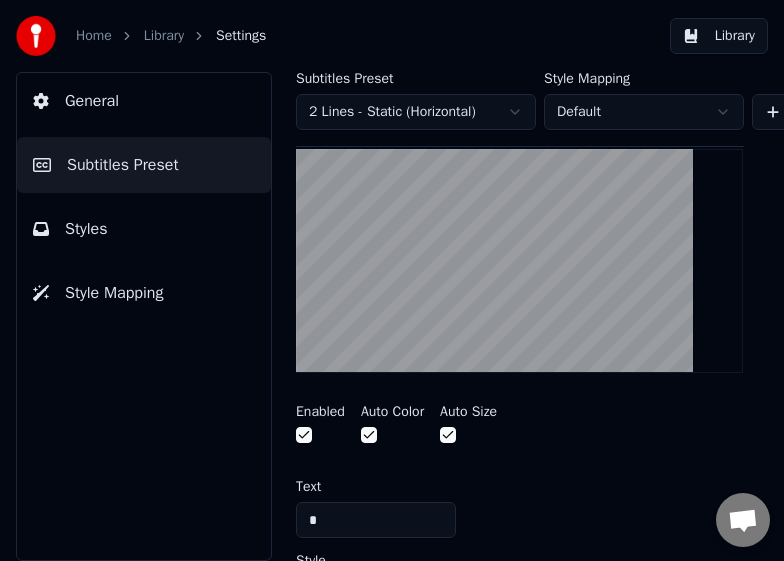 scroll, scrollTop: 476, scrollLeft: 0, axis: vertical 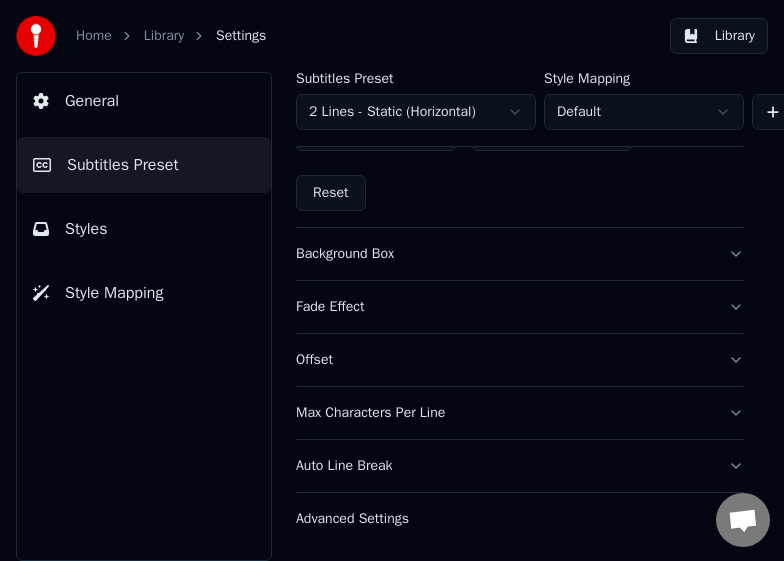 click on "Offset" at bounding box center [504, 360] 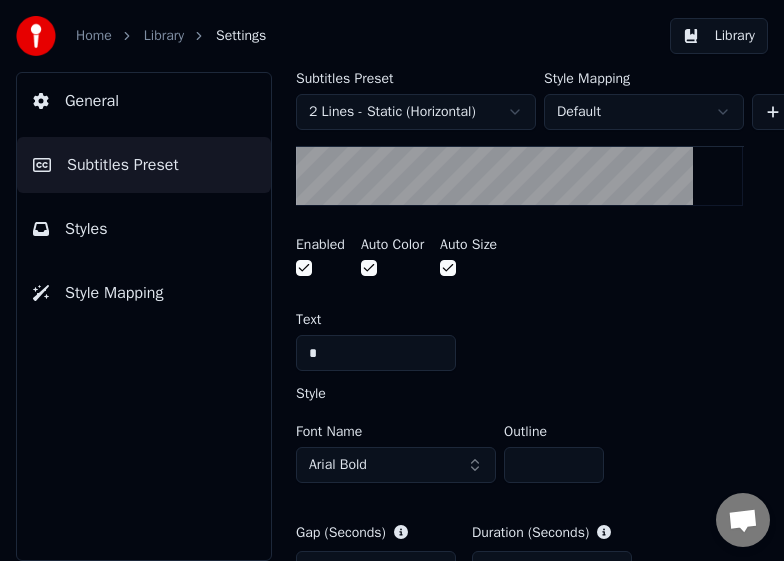 scroll, scrollTop: 583, scrollLeft: 0, axis: vertical 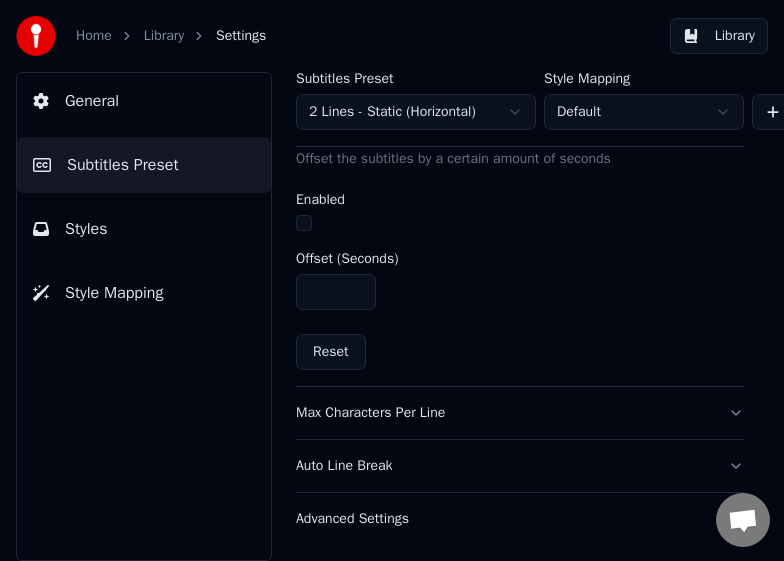 click on "Max Characters Per Line" at bounding box center [504, 413] 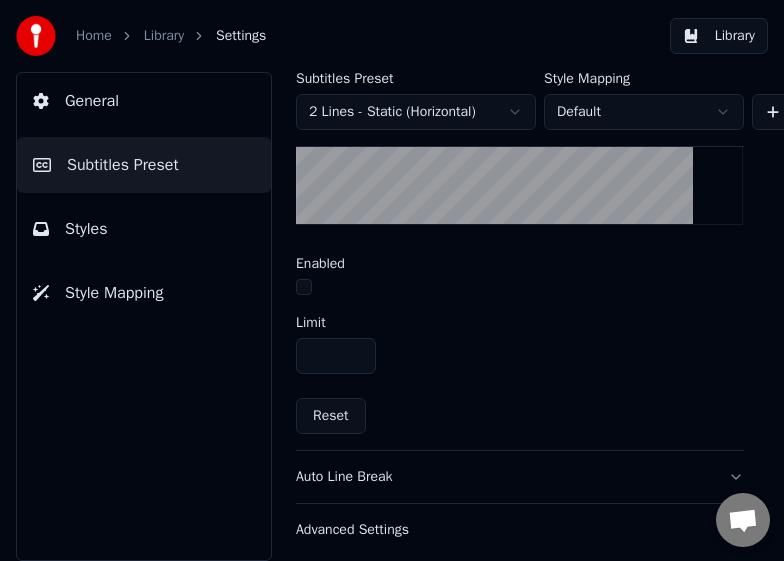 scroll, scrollTop: 839, scrollLeft: 0, axis: vertical 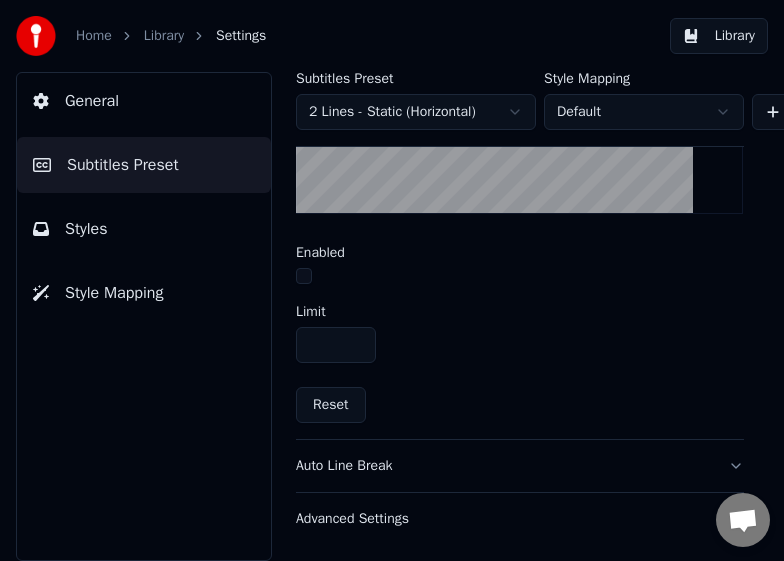 click on "Auto Line Break" at bounding box center (520, 466) 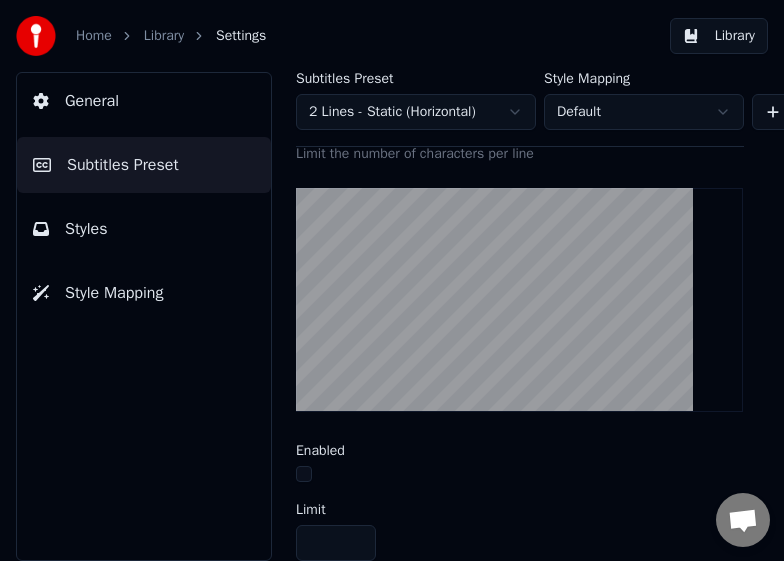 scroll, scrollTop: 603, scrollLeft: 0, axis: vertical 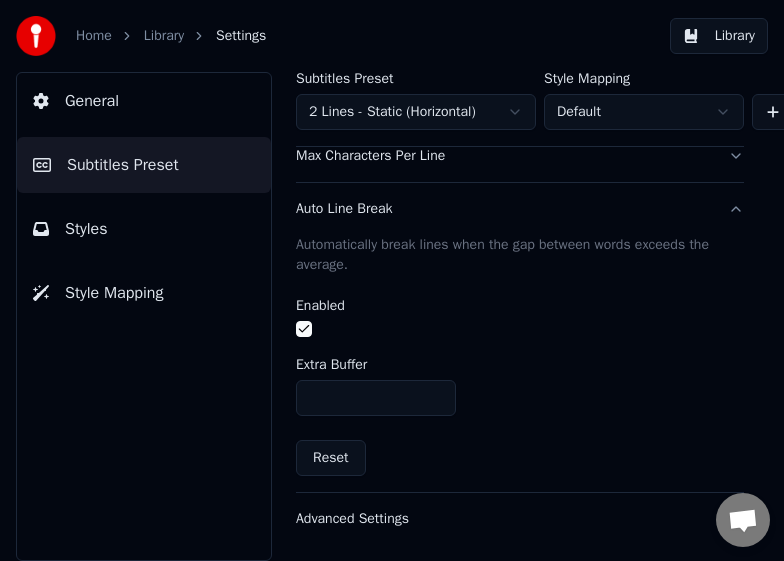 click on "Advanced Settings" at bounding box center (504, 519) 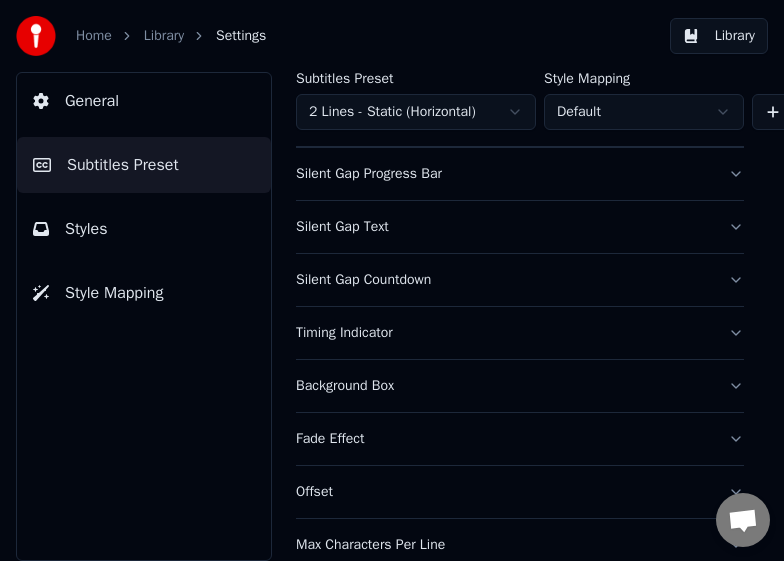 scroll, scrollTop: 0, scrollLeft: 0, axis: both 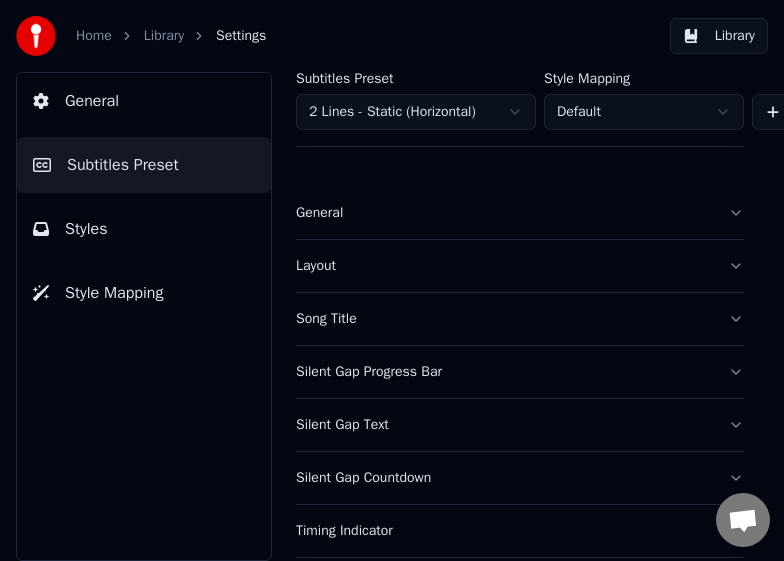 click on "Layout" at bounding box center (504, 266) 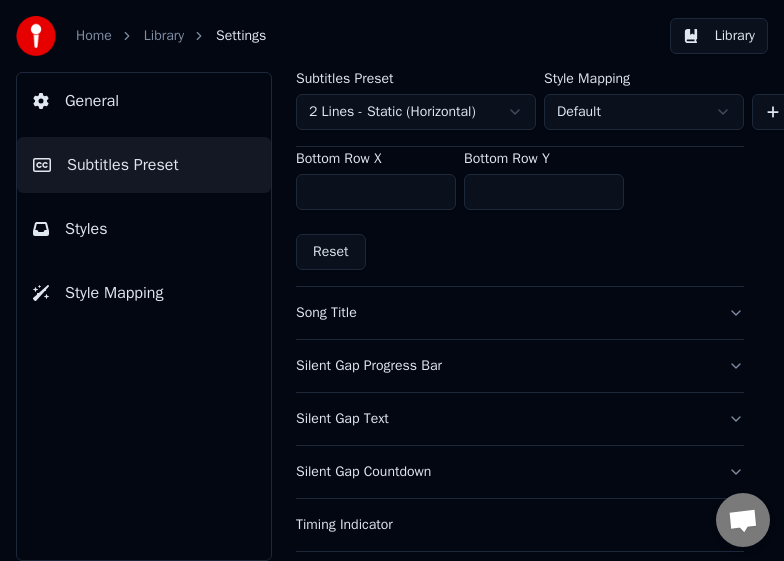 scroll, scrollTop: 610, scrollLeft: 0, axis: vertical 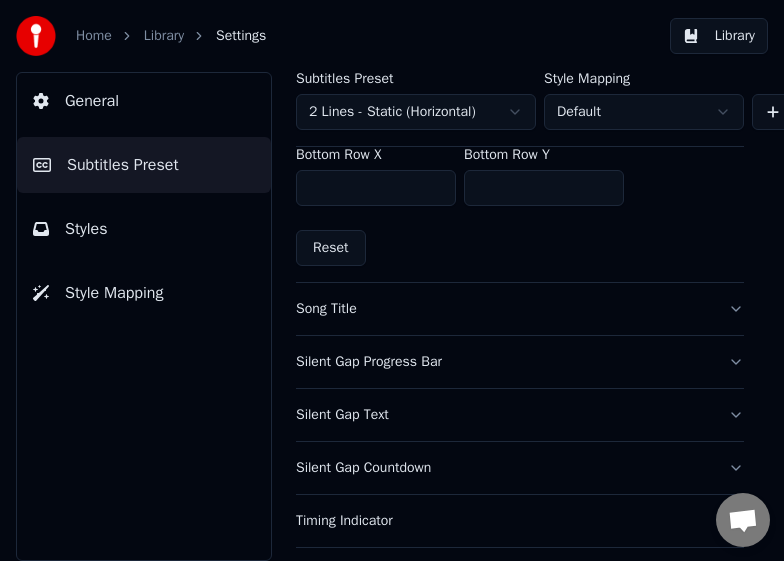 click on "Silent Gap Progress Bar" at bounding box center [520, 362] 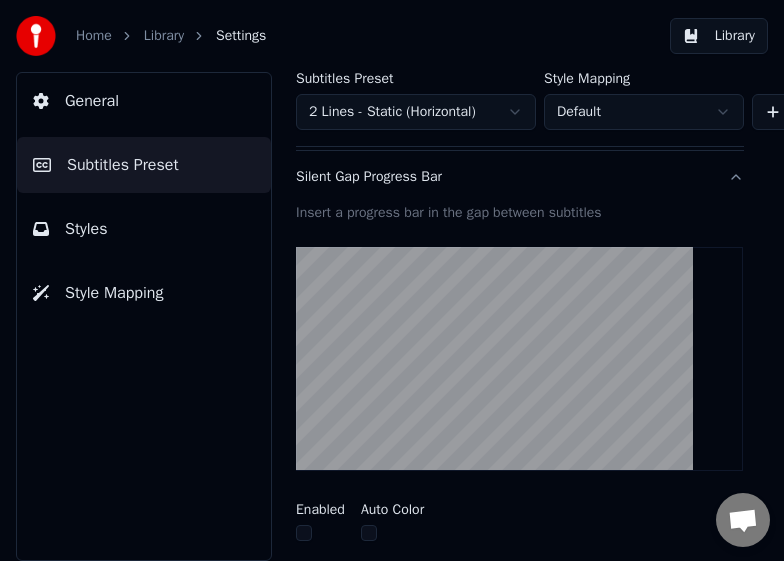 scroll, scrollTop: 159, scrollLeft: 0, axis: vertical 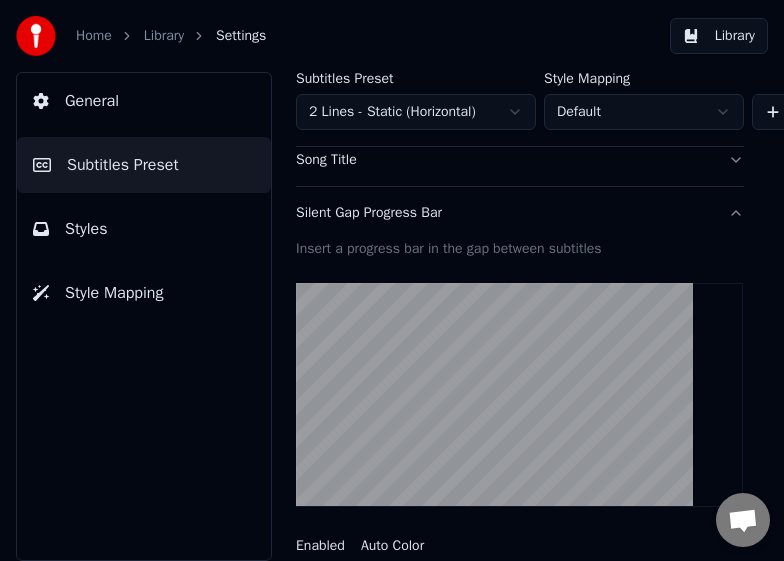 click on "Song Title" at bounding box center (520, 160) 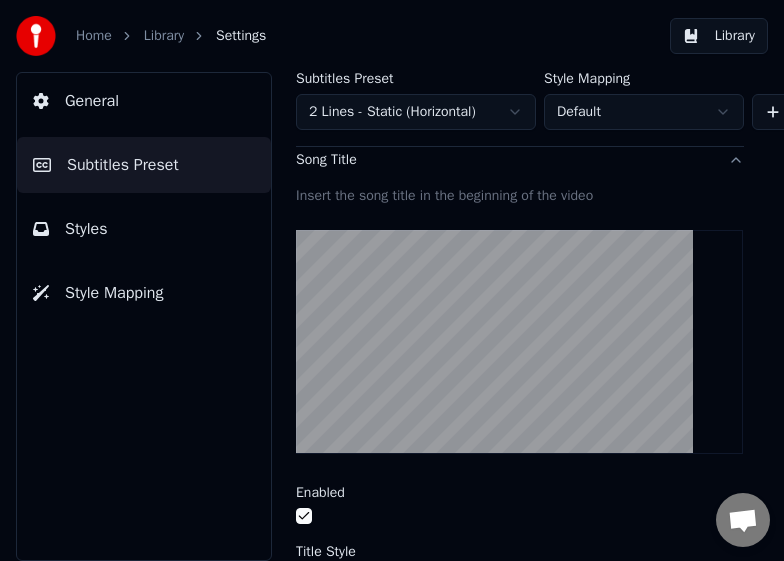 click on "General" at bounding box center (144, 101) 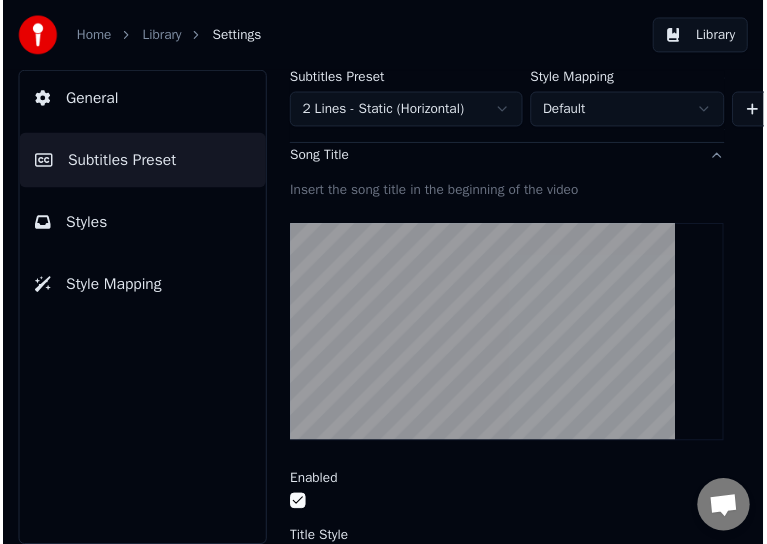 scroll, scrollTop: 0, scrollLeft: 0, axis: both 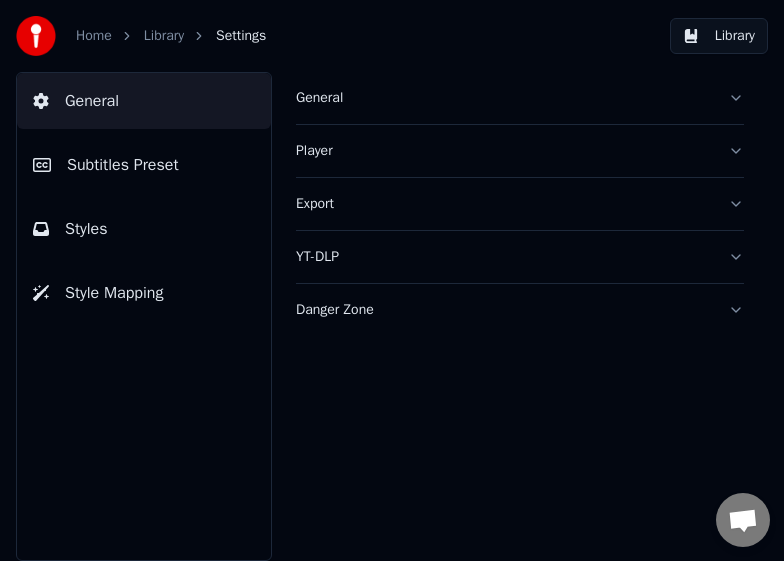 click on "Library" at bounding box center [164, 36] 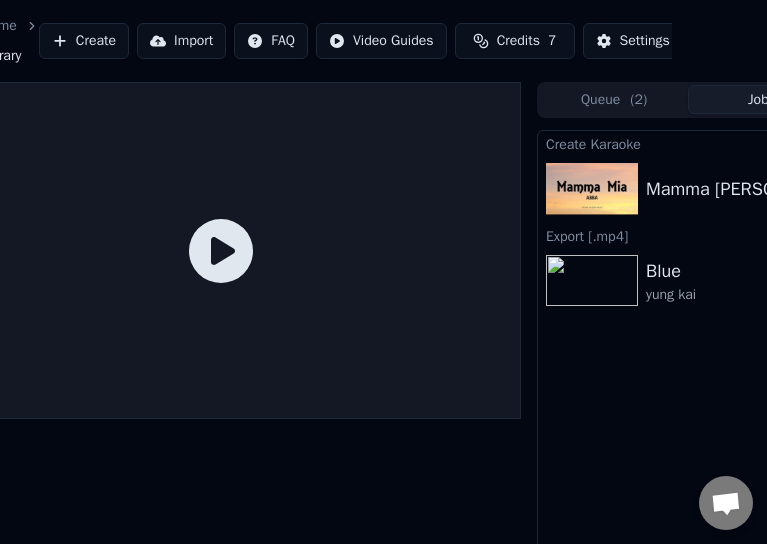 scroll, scrollTop: 0, scrollLeft: 0, axis: both 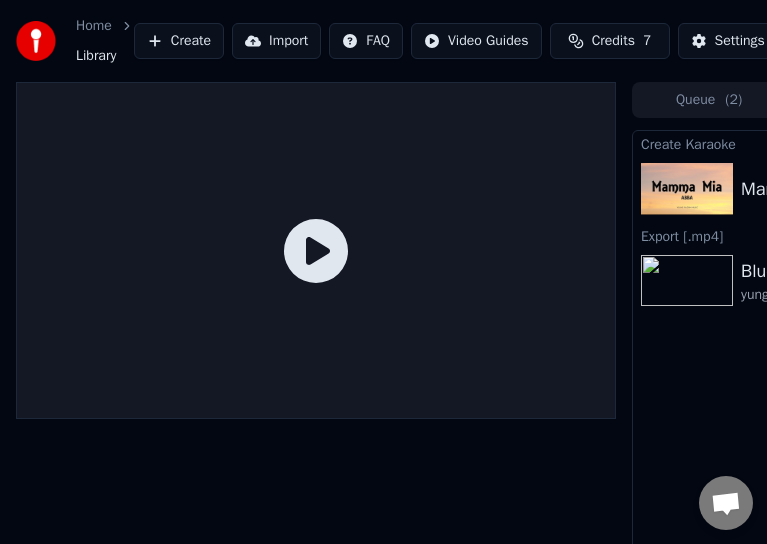 click on "Mamma Mia - Abba" at bounding box center (842, 189) 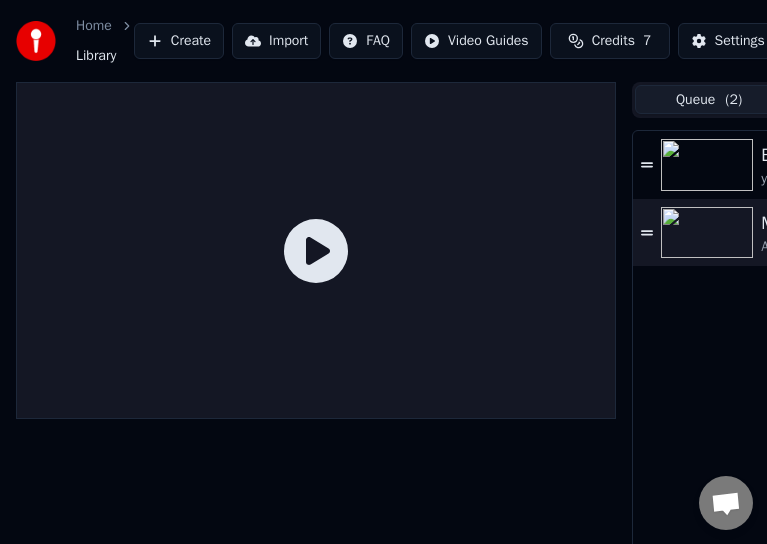 click on "Queue ( 2 )" at bounding box center (709, 99) 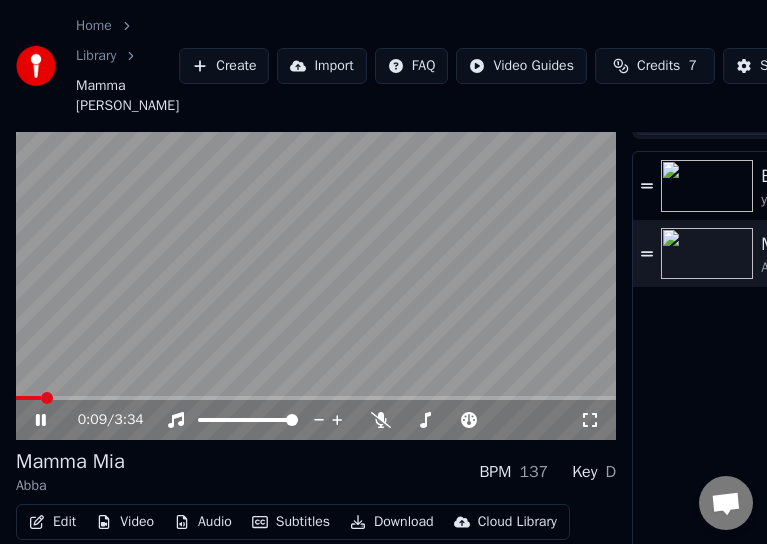 scroll, scrollTop: 31, scrollLeft: 0, axis: vertical 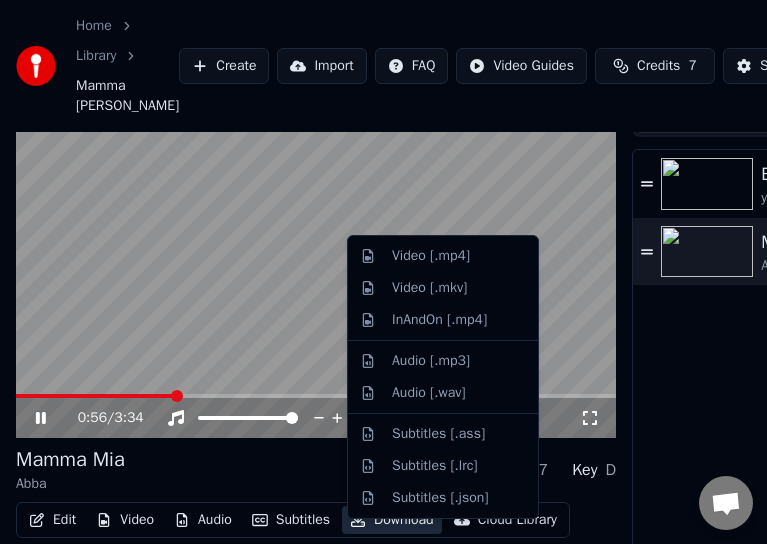 click on "Download" at bounding box center (392, 520) 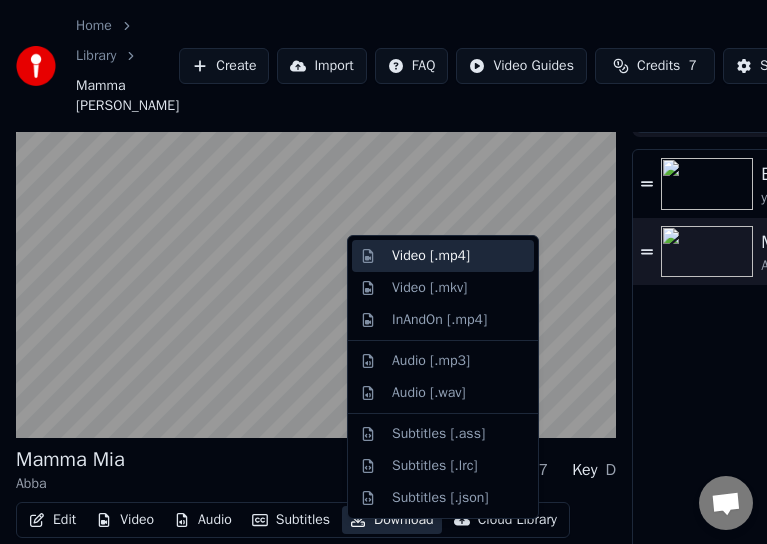 click on "Video [.mp4]" at bounding box center [443, 256] 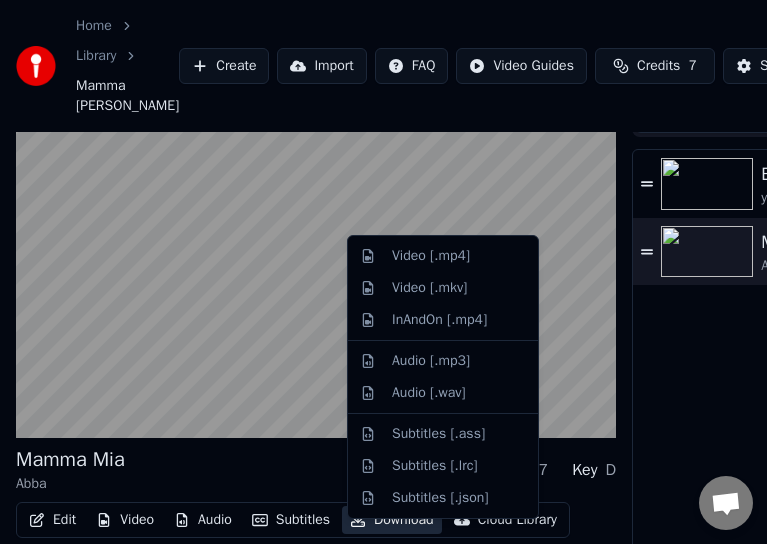 scroll, scrollTop: 41, scrollLeft: 0, axis: vertical 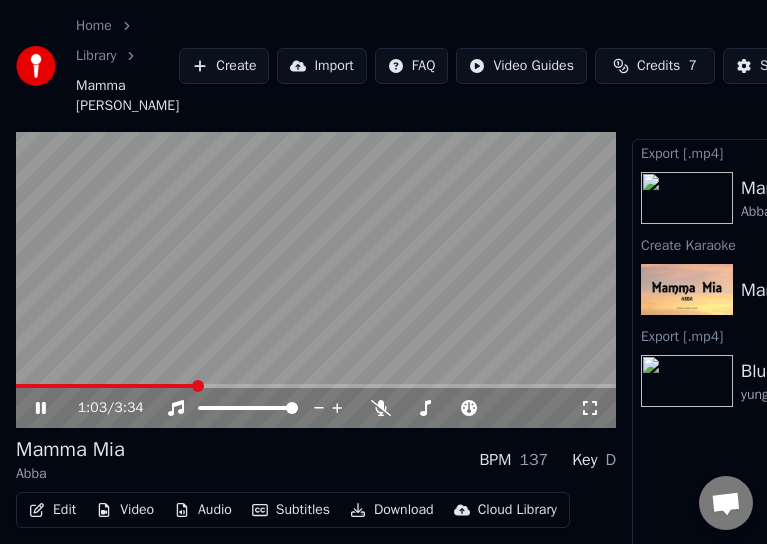 click 